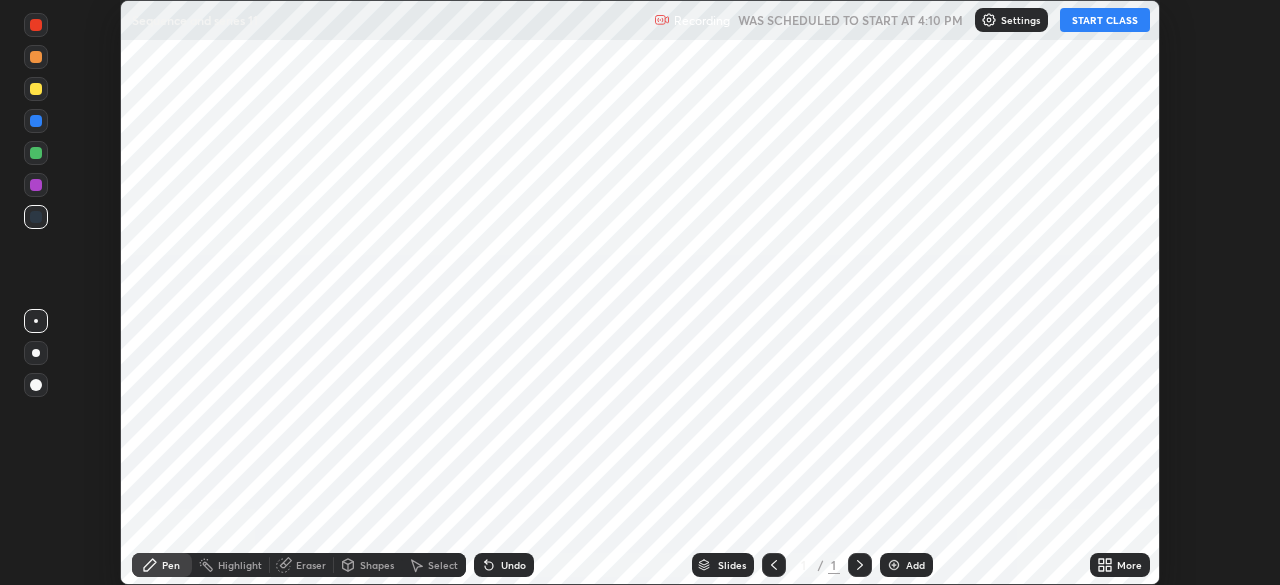 scroll, scrollTop: 0, scrollLeft: 0, axis: both 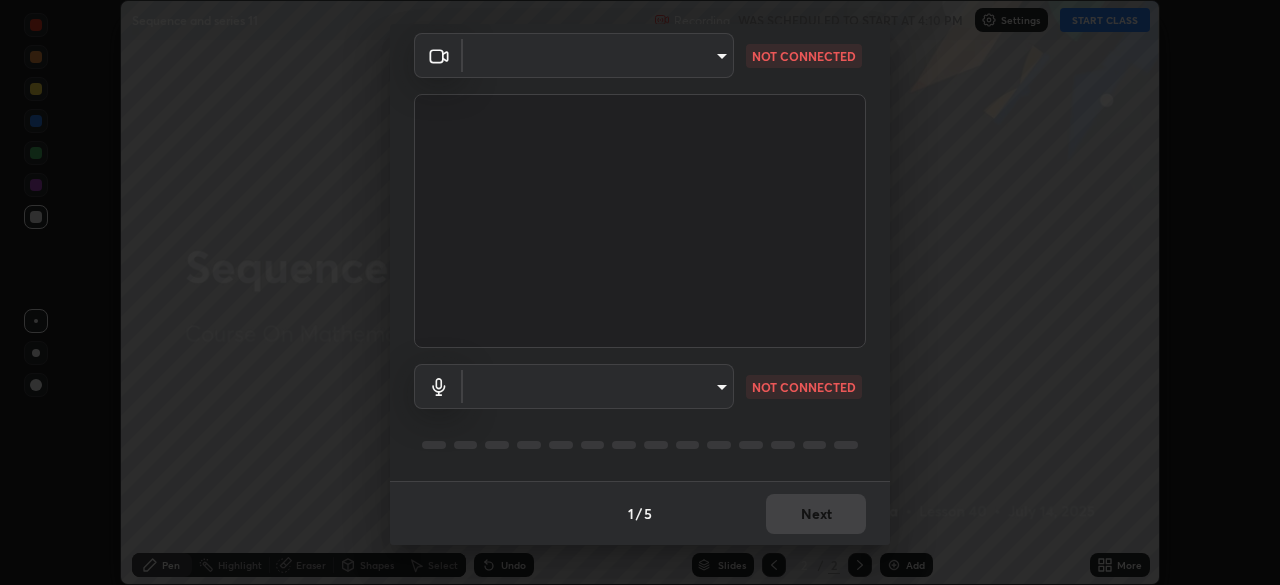 click on "Erase all Sequence and series 11 Recording WAS SCHEDULED TO START AT  4:10 PM Settings START CLASS Setting up your live class Sequence and series 11 • L40 of Course On Mathematics for JEE Growth 1 2027 [PERSON_NAME] Pen Highlight Eraser Shapes Select Undo Slides 2 / 2 Add More No doubts shared Encourage your learners to ask a doubt for better clarity Report an issue Reason for reporting Buffering Chat not working Audio - Video sync issue Educator video quality low ​ Attach an image Report Media settings ​ NOT CONNECTED ​ NOT CONNECTED 1 / 5 Next" at bounding box center [640, 292] 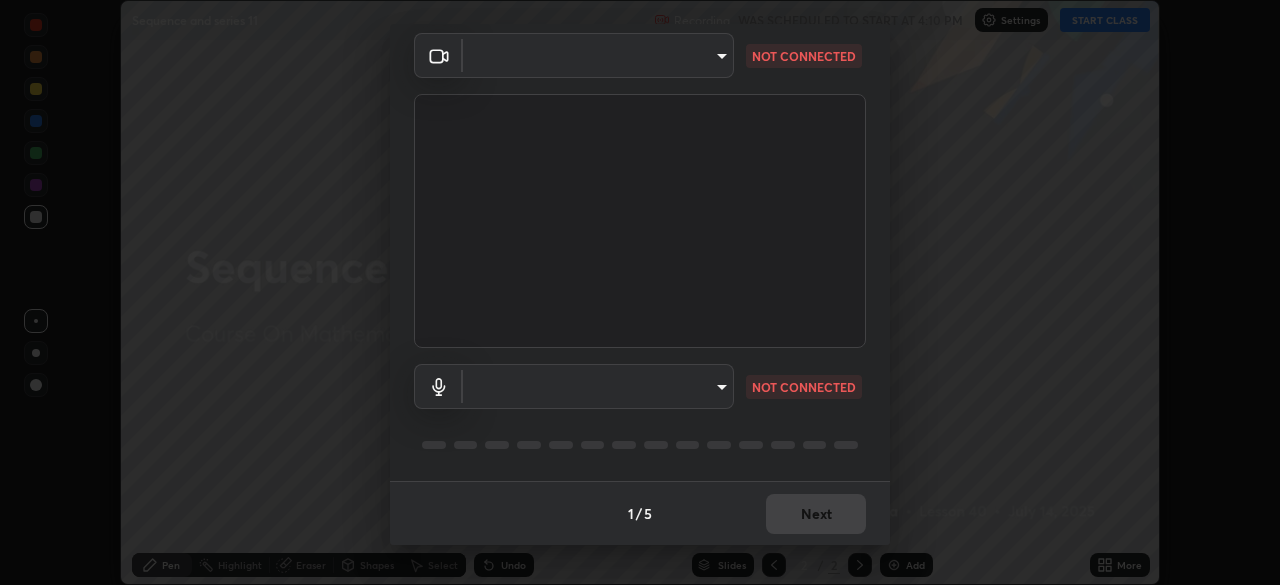 type on "bef7eafb3032df34b74adcd5db4b8c766c02245d3f6c7aba5a5277540a037176" 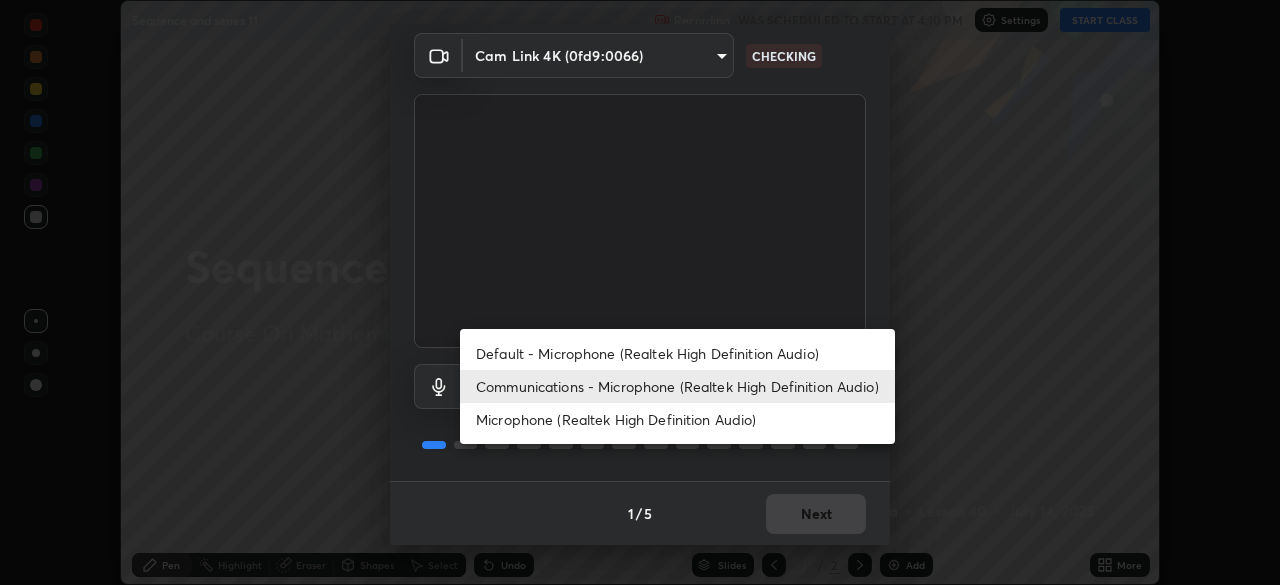 click on "Default - Microphone (Realtek High Definition Audio)" at bounding box center (677, 353) 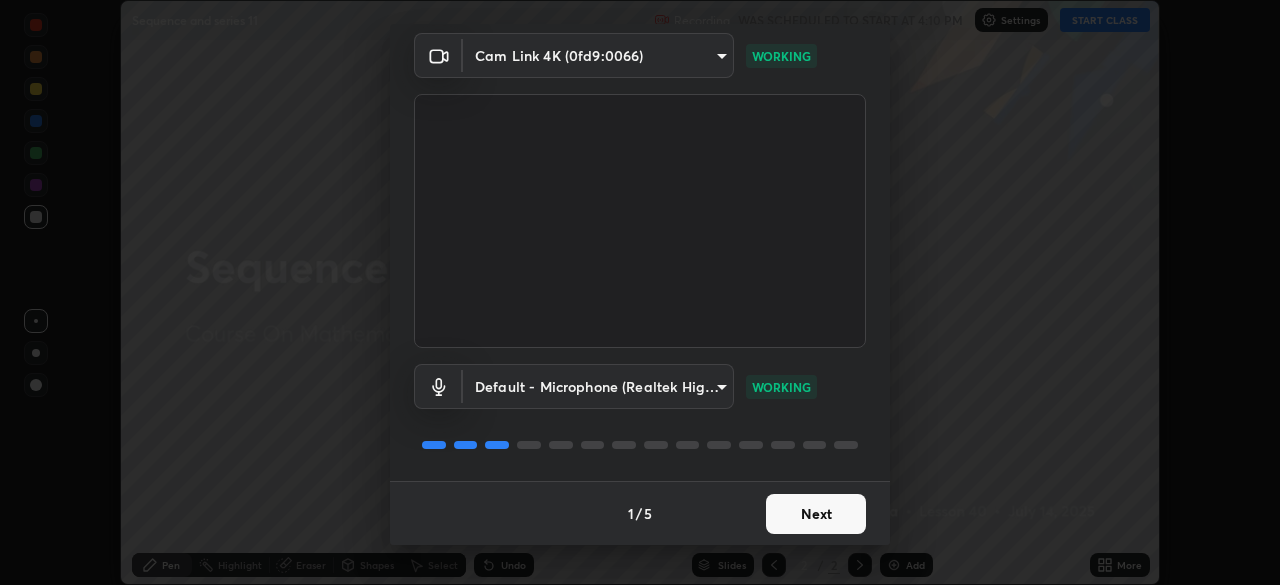 click on "Next" at bounding box center [816, 514] 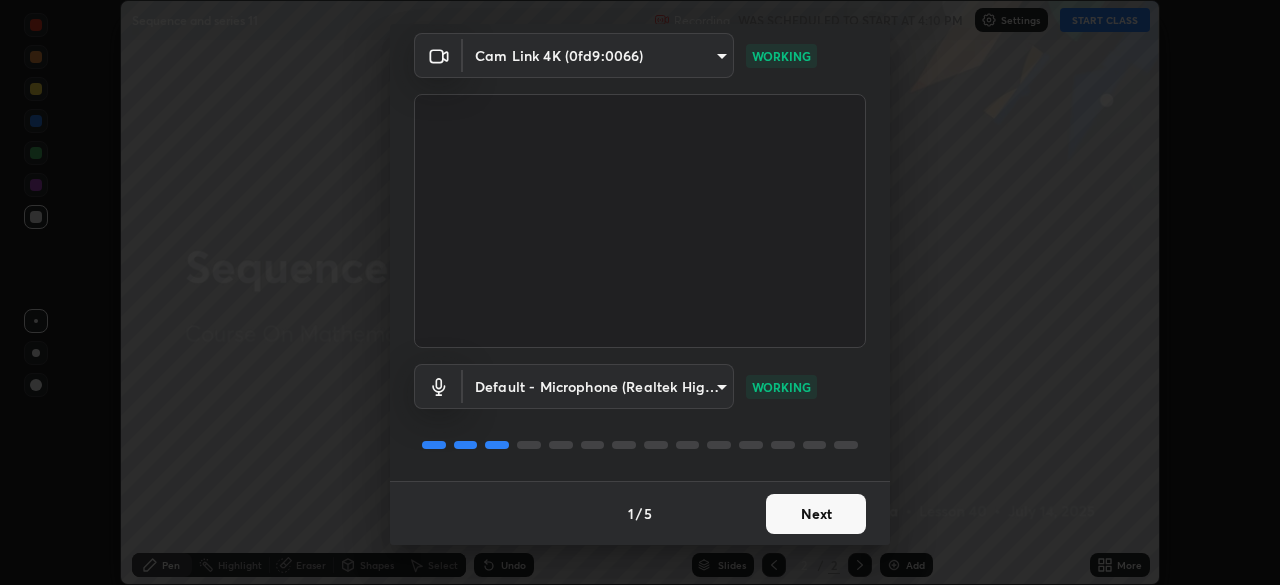 scroll, scrollTop: 0, scrollLeft: 0, axis: both 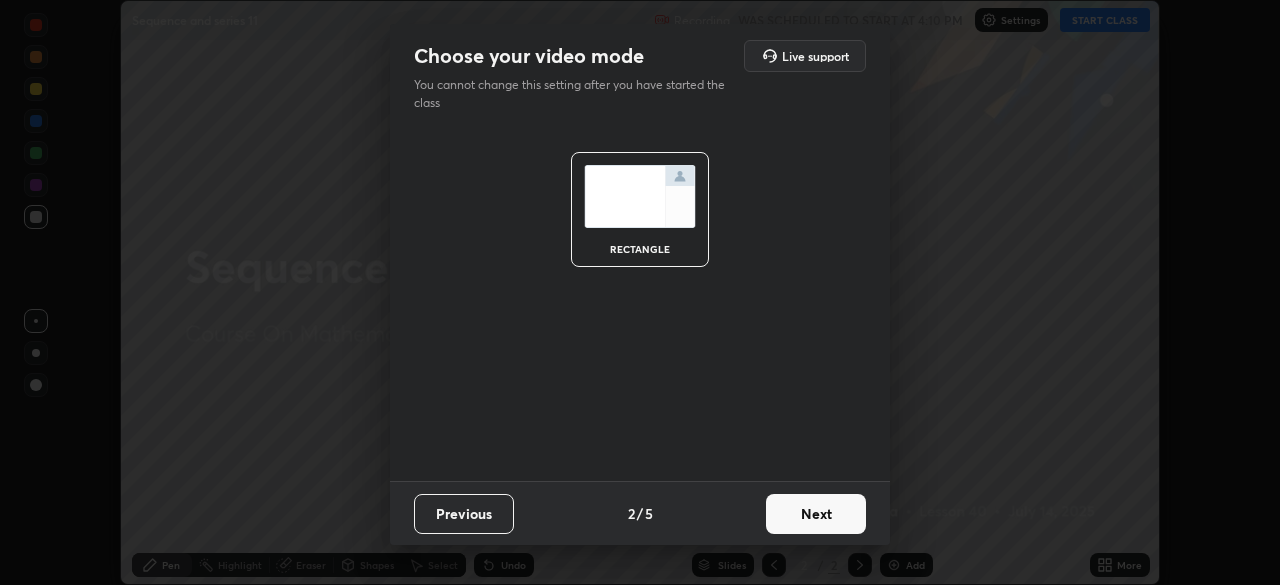click on "Next" at bounding box center (816, 514) 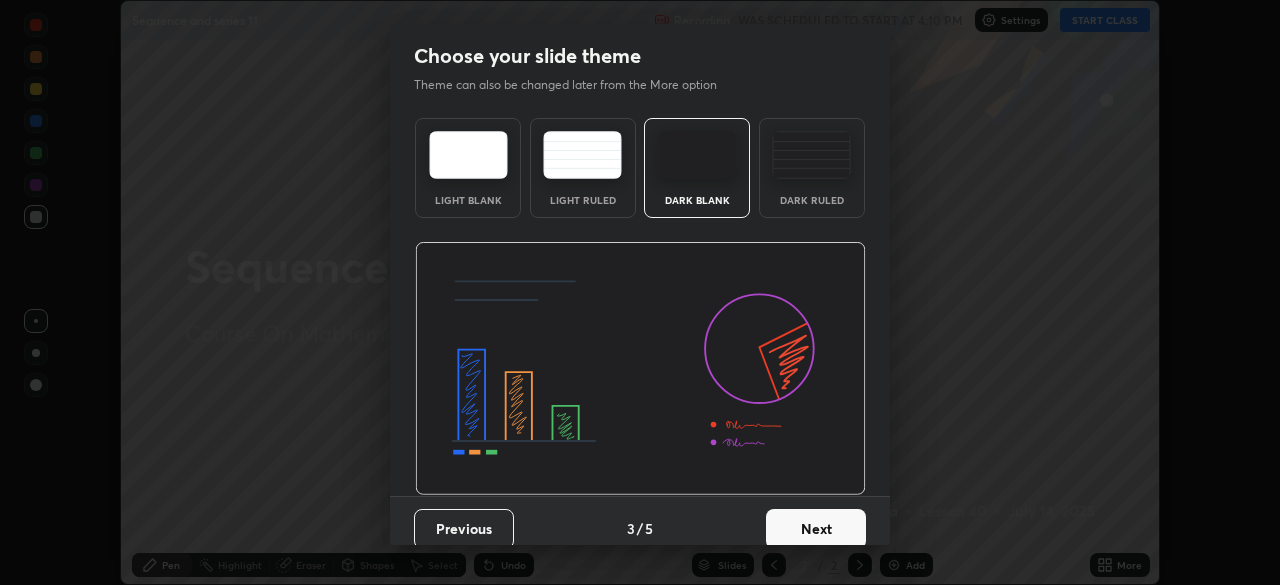click on "Next" at bounding box center [816, 529] 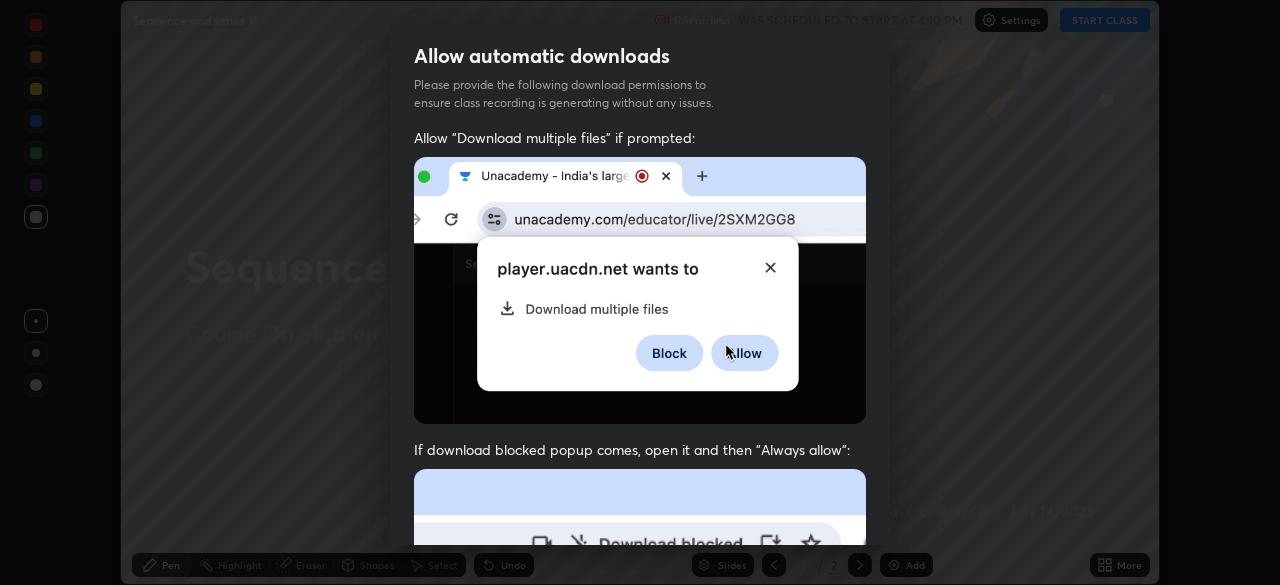click at bounding box center [640, 687] 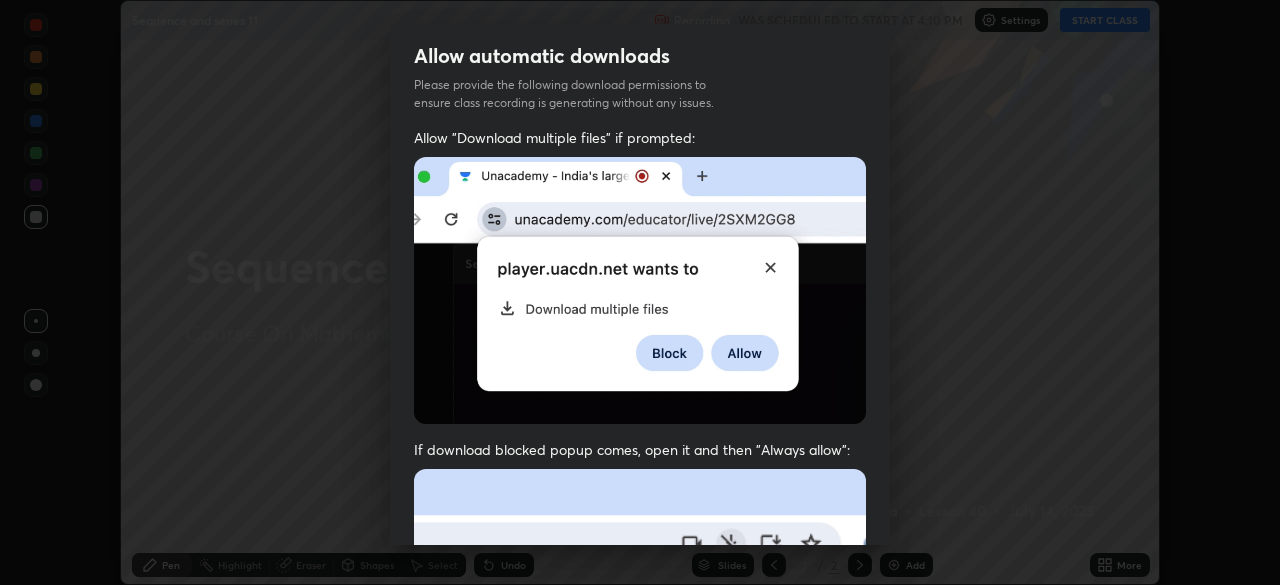 click at bounding box center (640, 687) 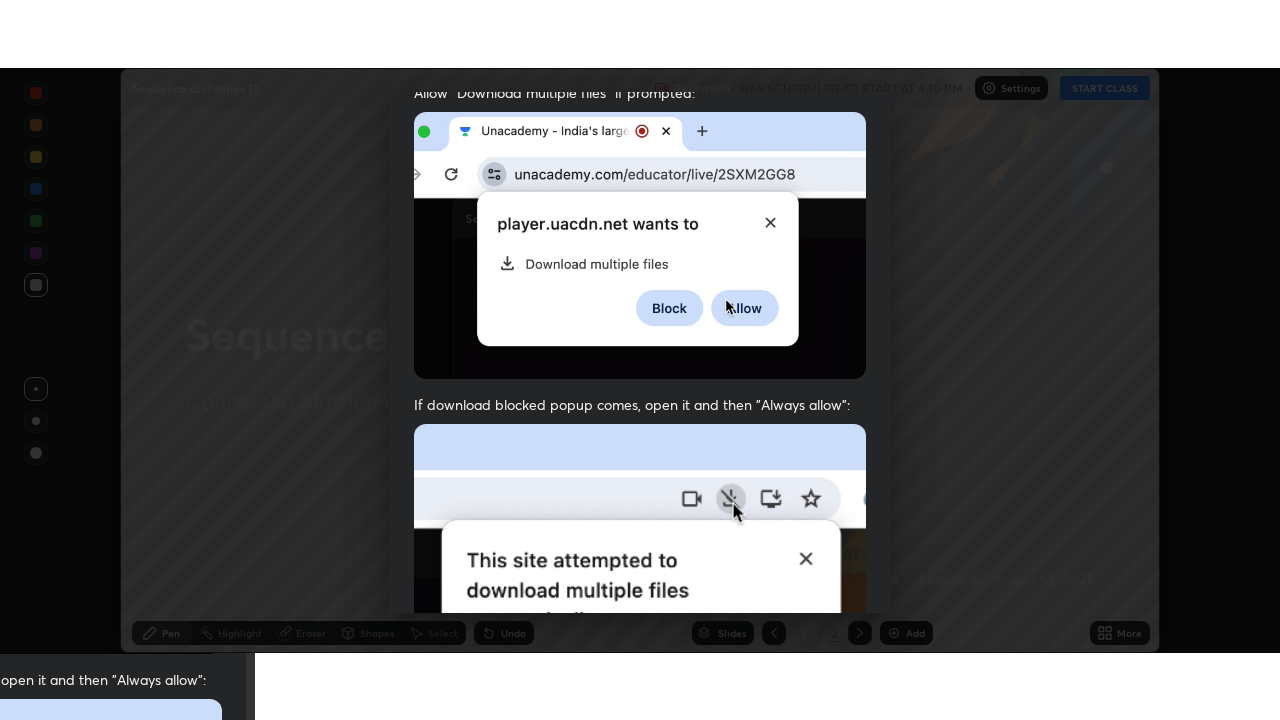 scroll, scrollTop: 479, scrollLeft: 0, axis: vertical 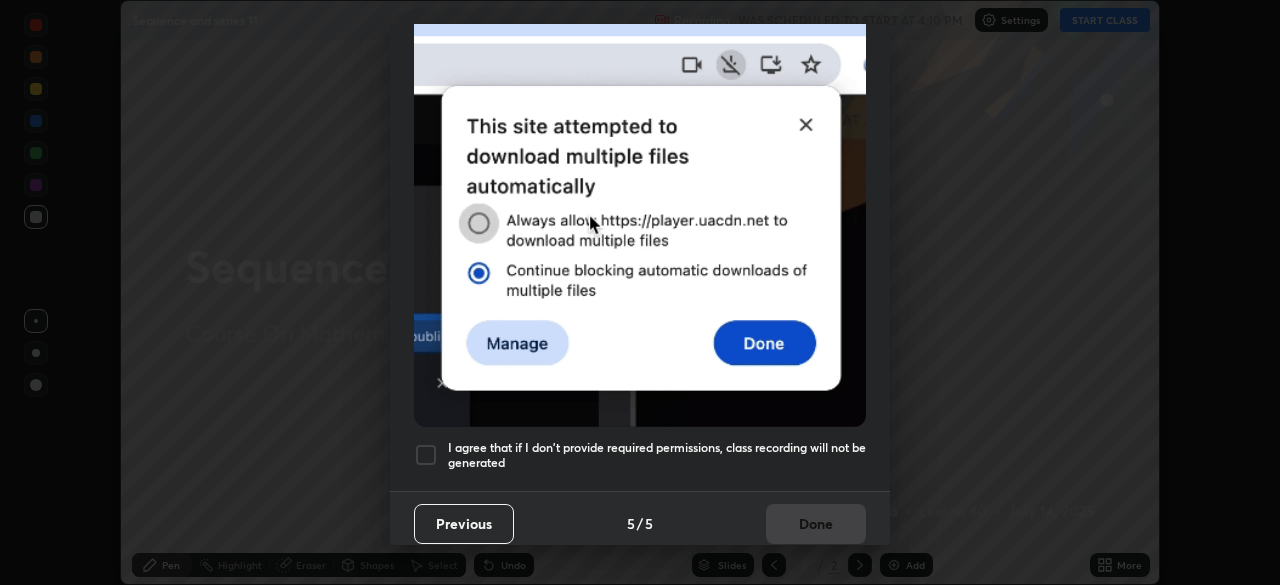 click at bounding box center (640, 208) 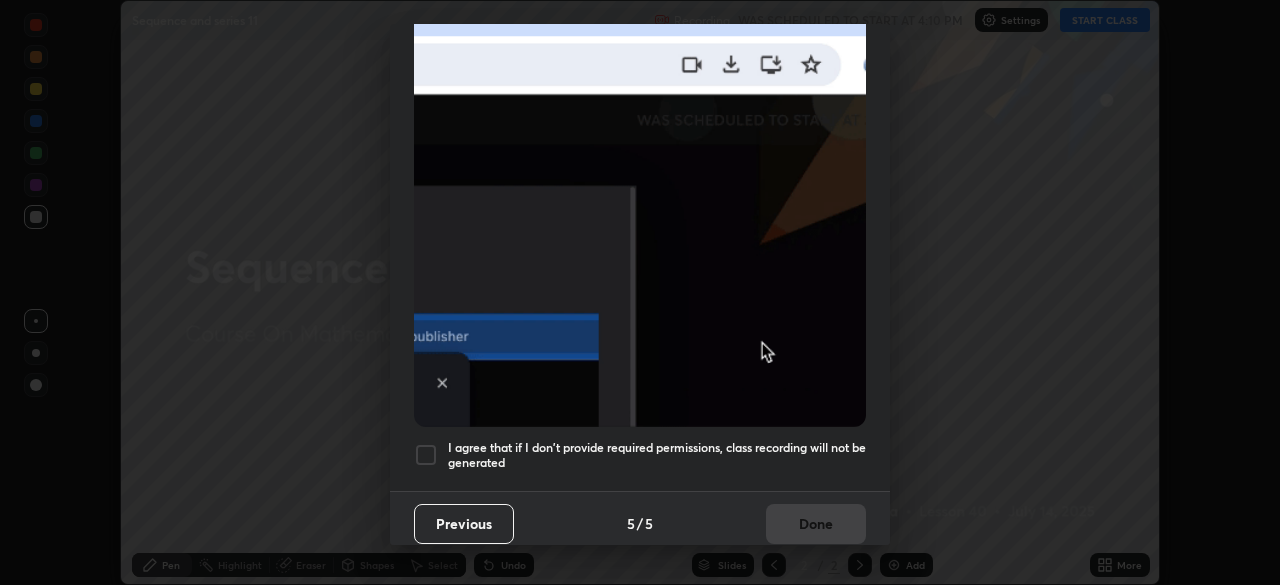 click at bounding box center [426, 455] 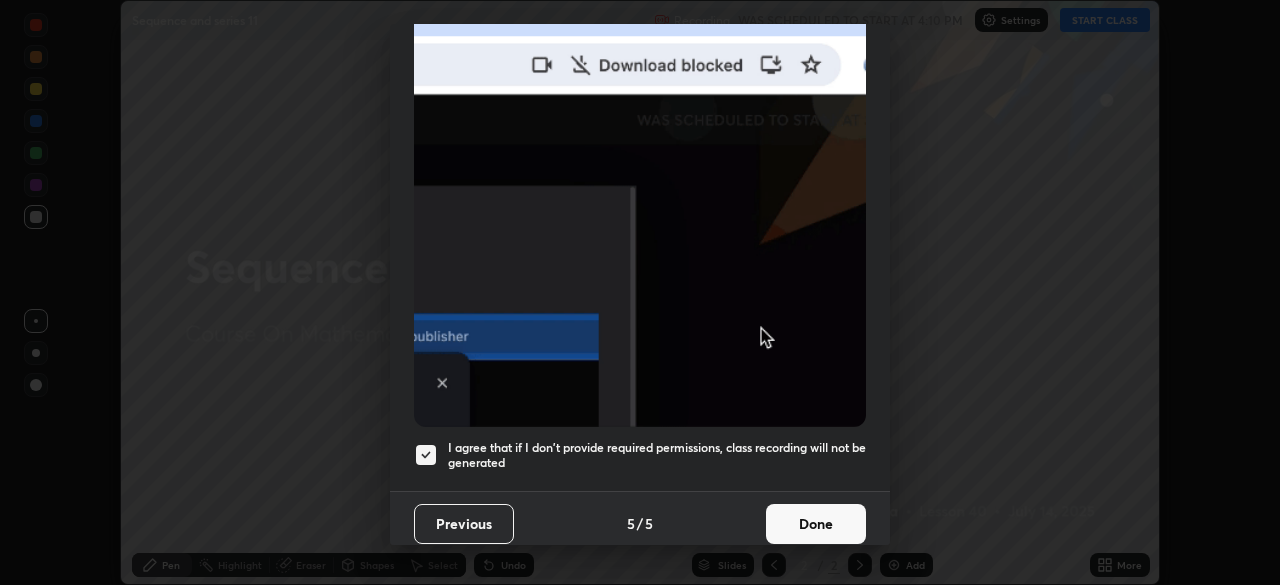 click on "Done" at bounding box center [816, 524] 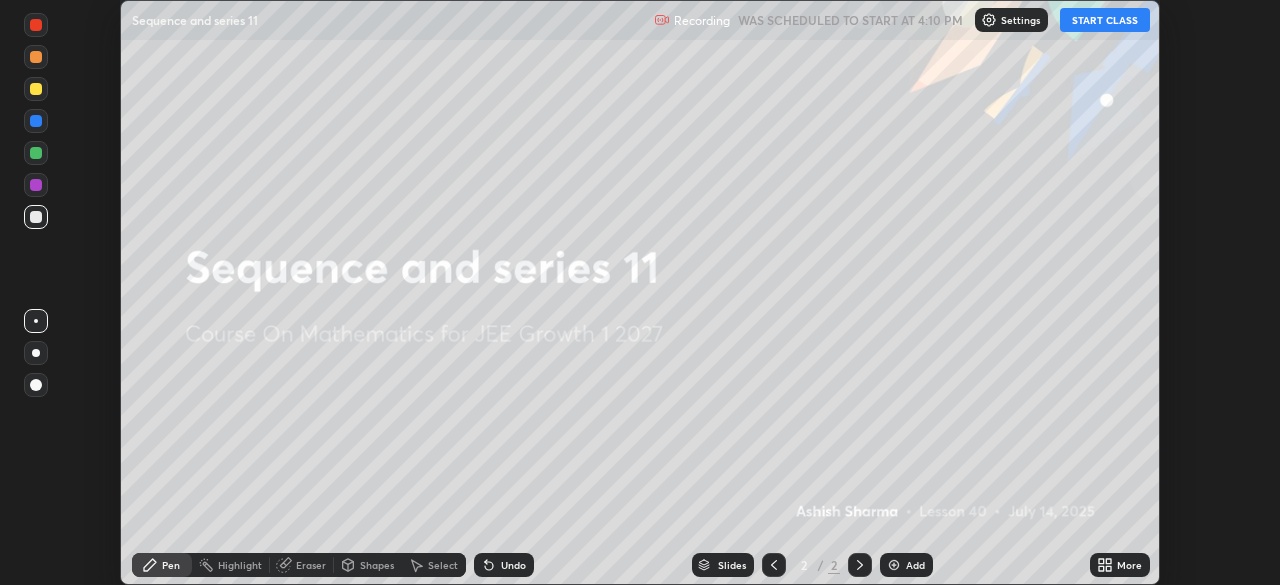 click on "START CLASS" at bounding box center (1105, 20) 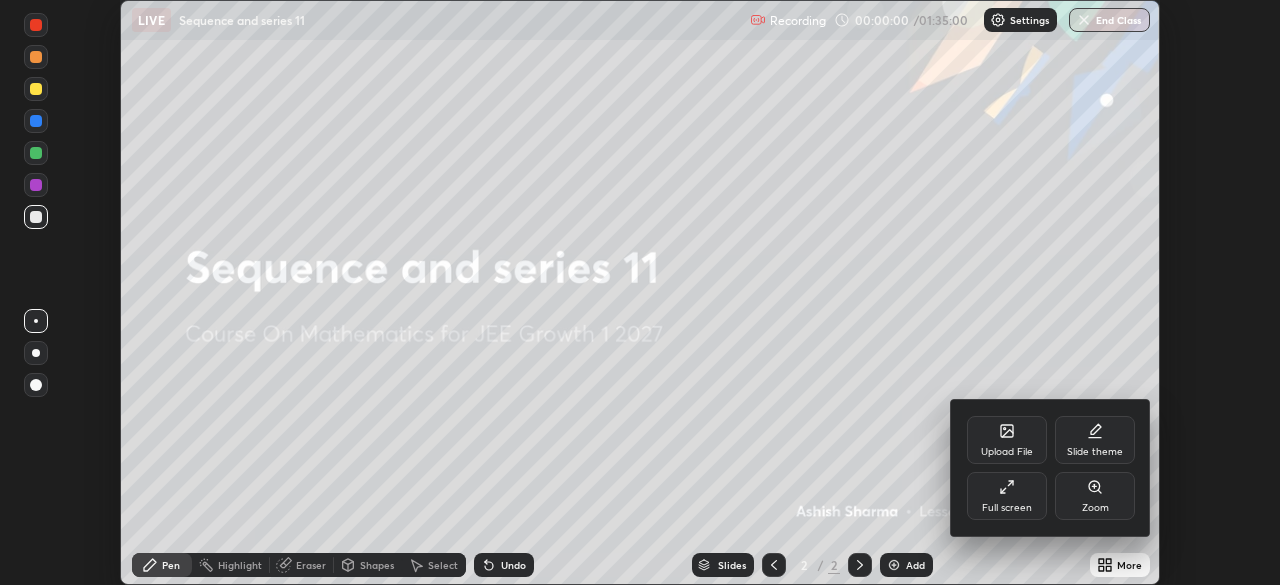 click on "Full screen" at bounding box center [1007, 496] 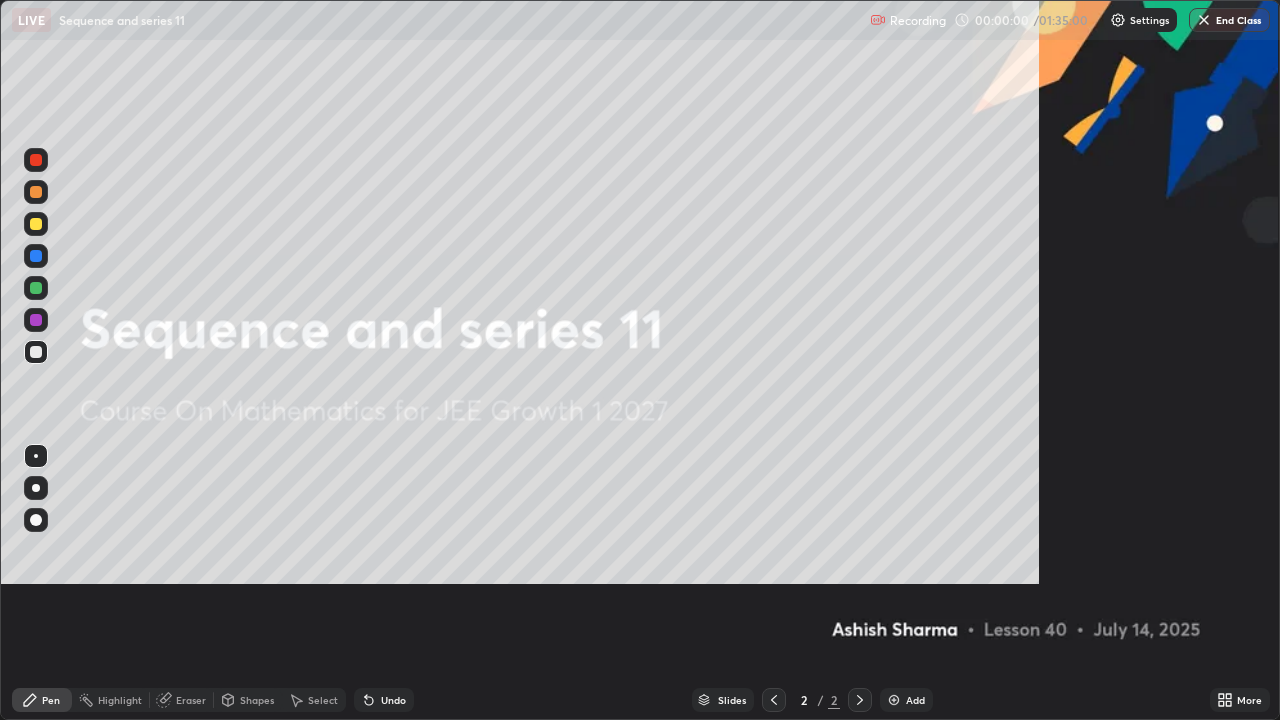 scroll, scrollTop: 99280, scrollLeft: 98720, axis: both 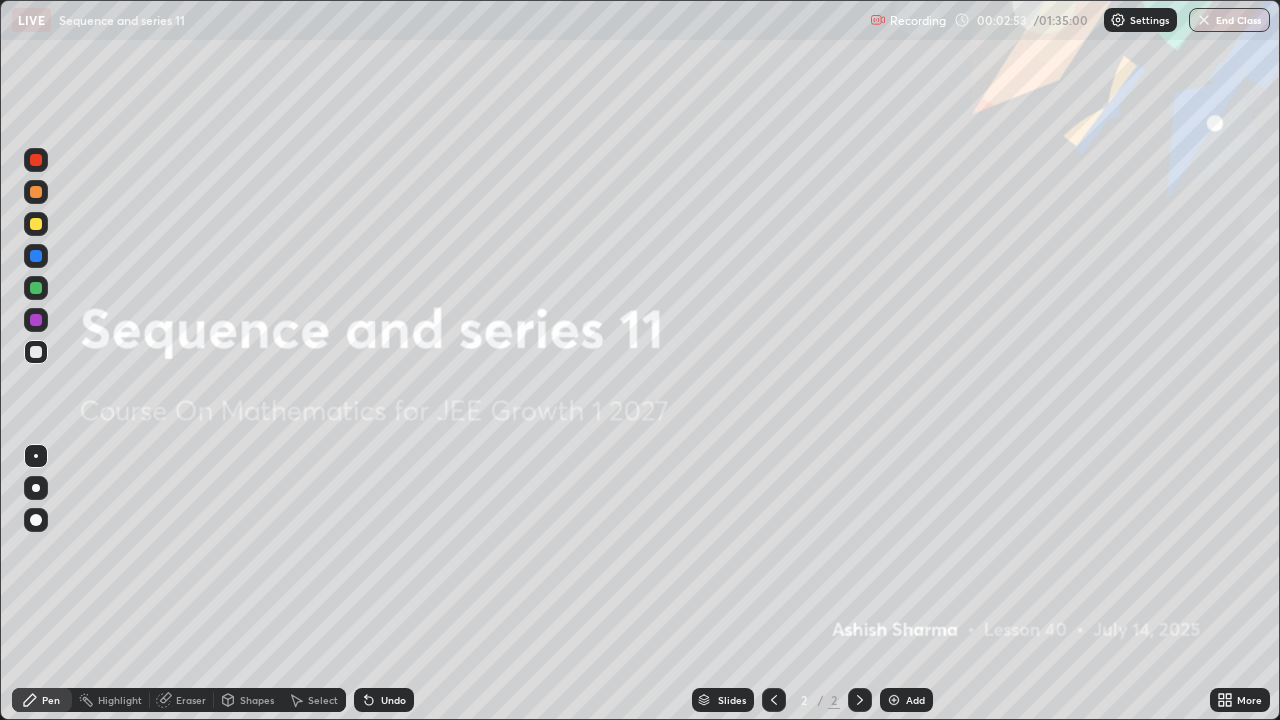 click on "Add" at bounding box center (906, 700) 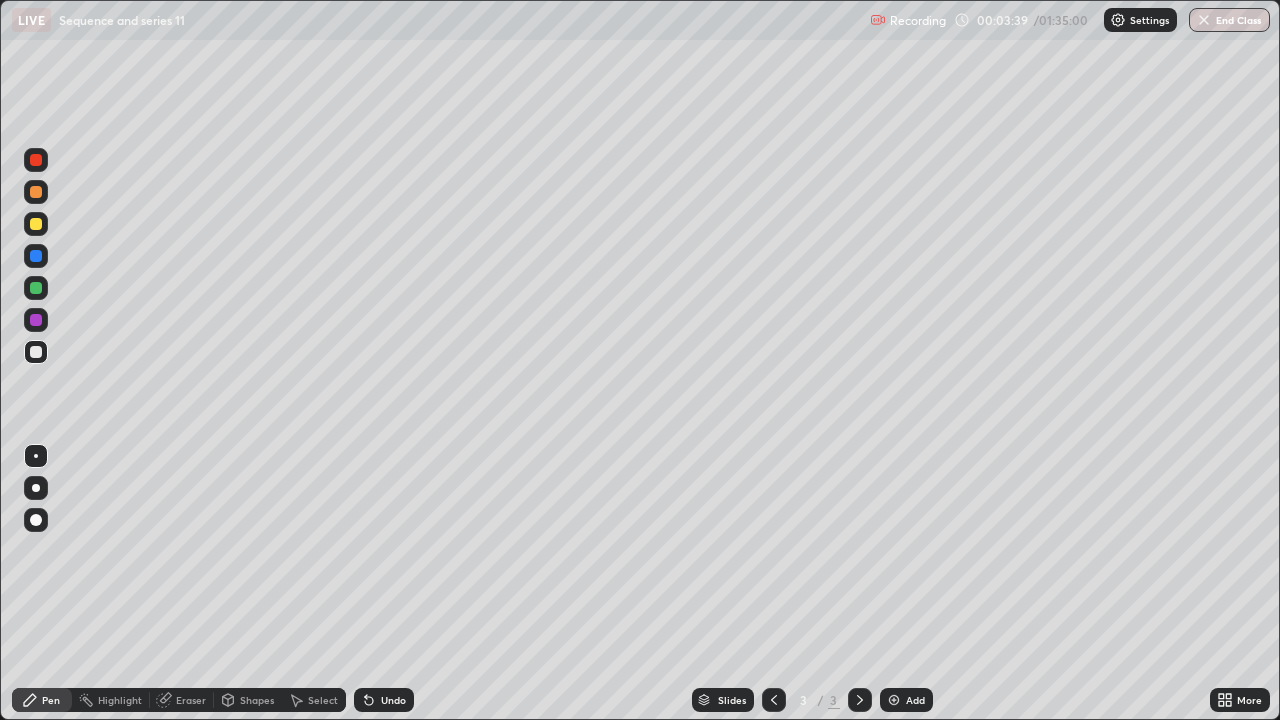 click on "Undo" at bounding box center [393, 700] 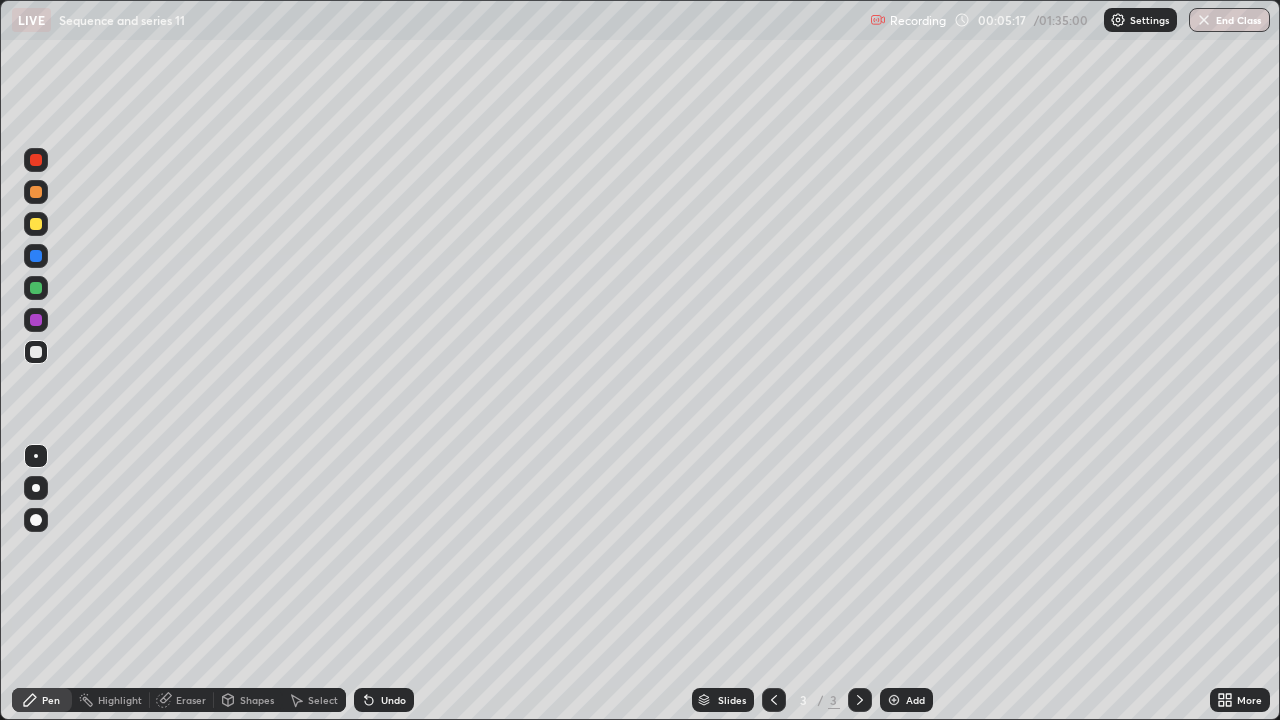 click on "Add" at bounding box center (915, 700) 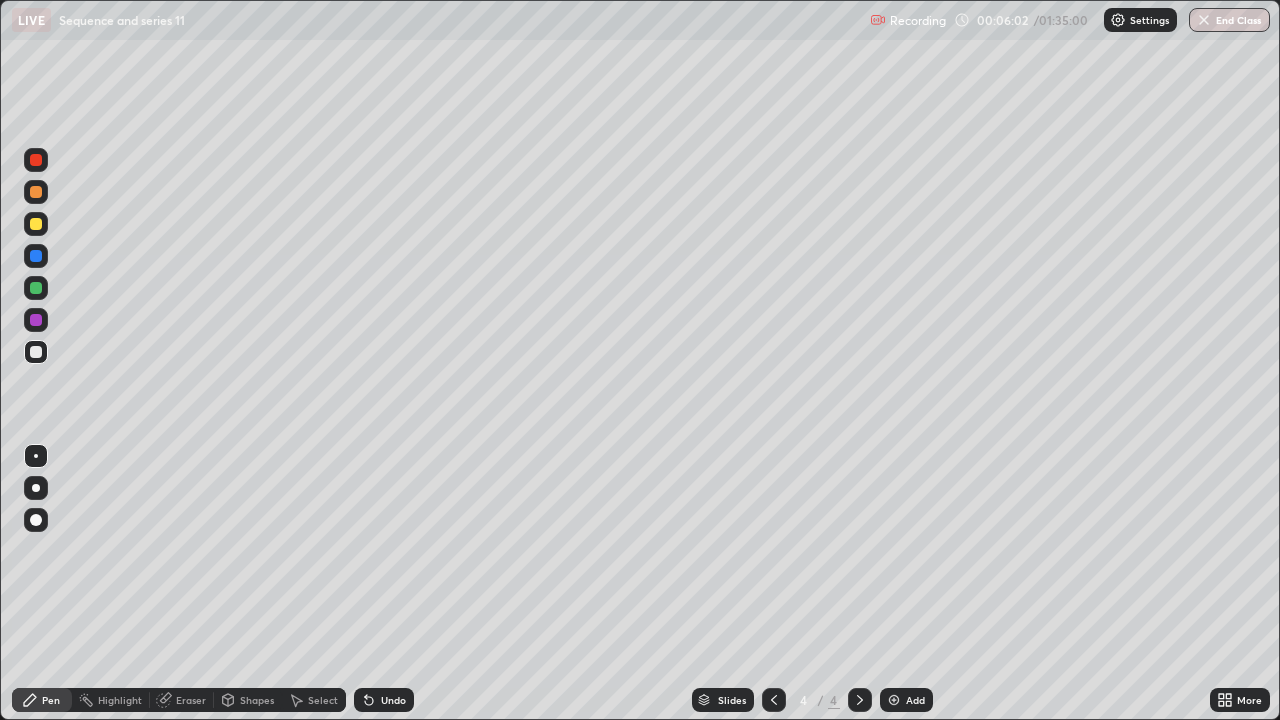 click on "Undo" at bounding box center (393, 700) 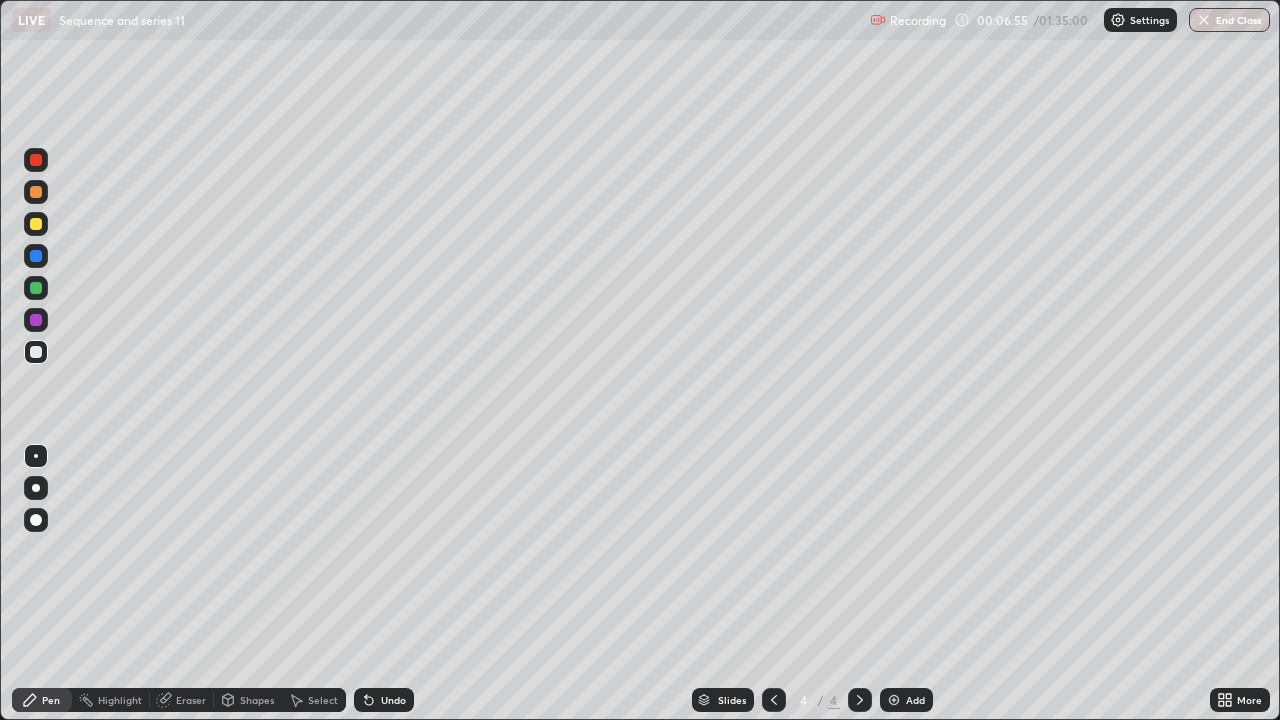click at bounding box center (36, 288) 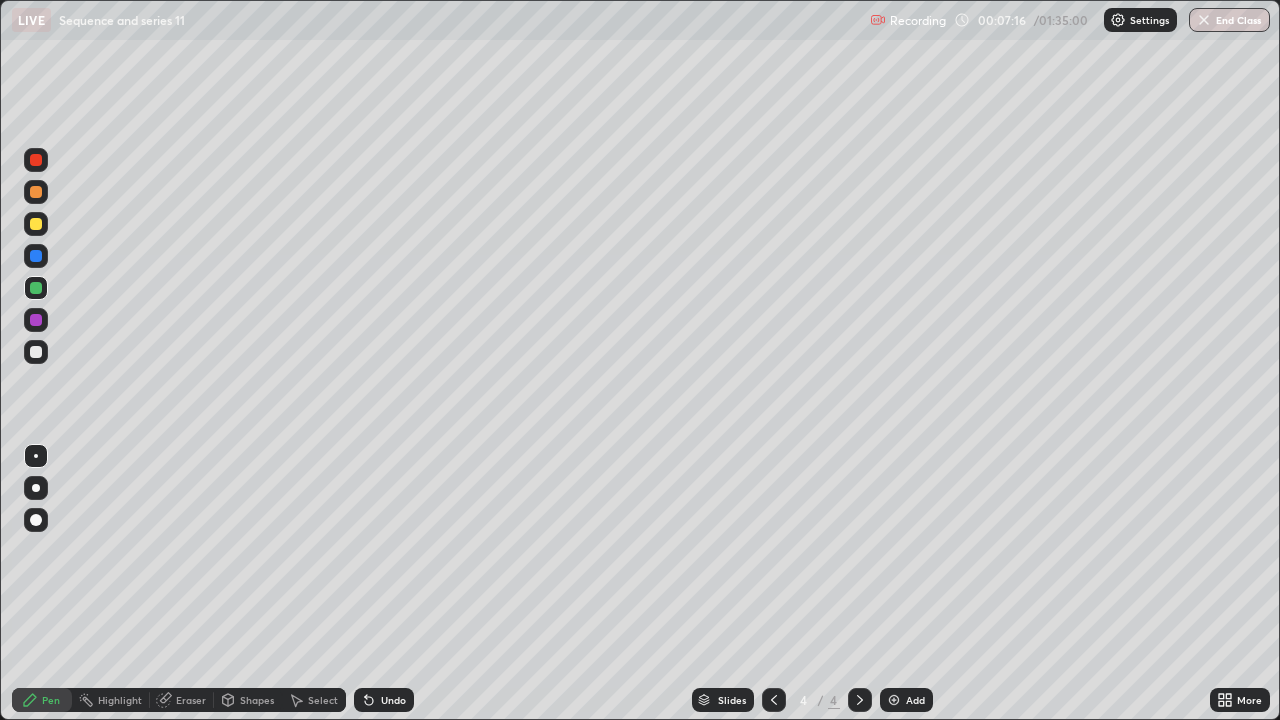 click at bounding box center (36, 224) 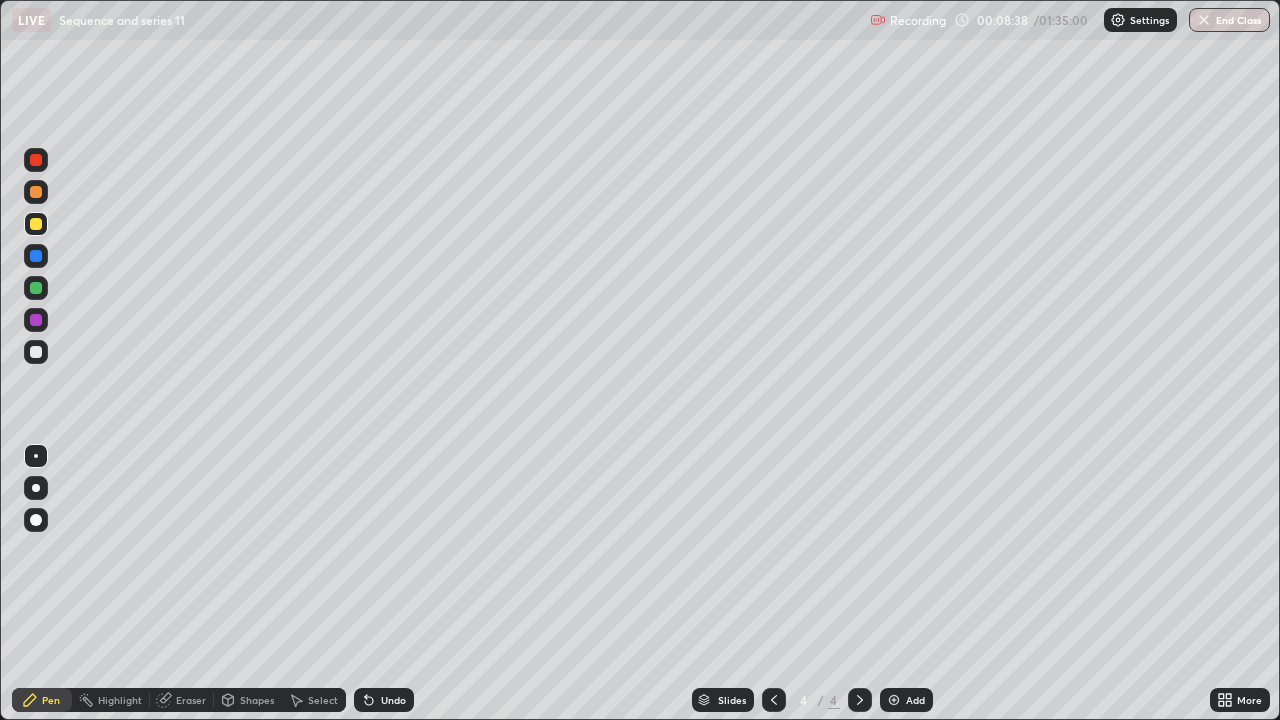 click at bounding box center [36, 352] 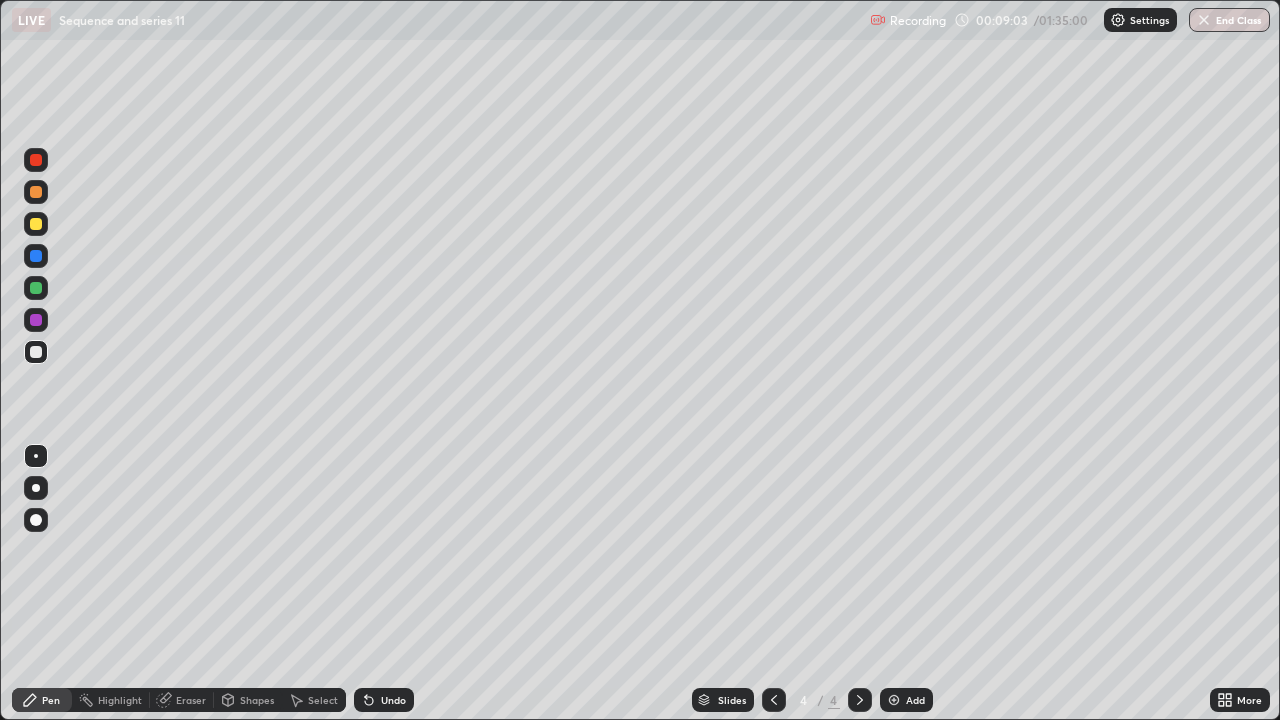 click on "Undo" at bounding box center (393, 700) 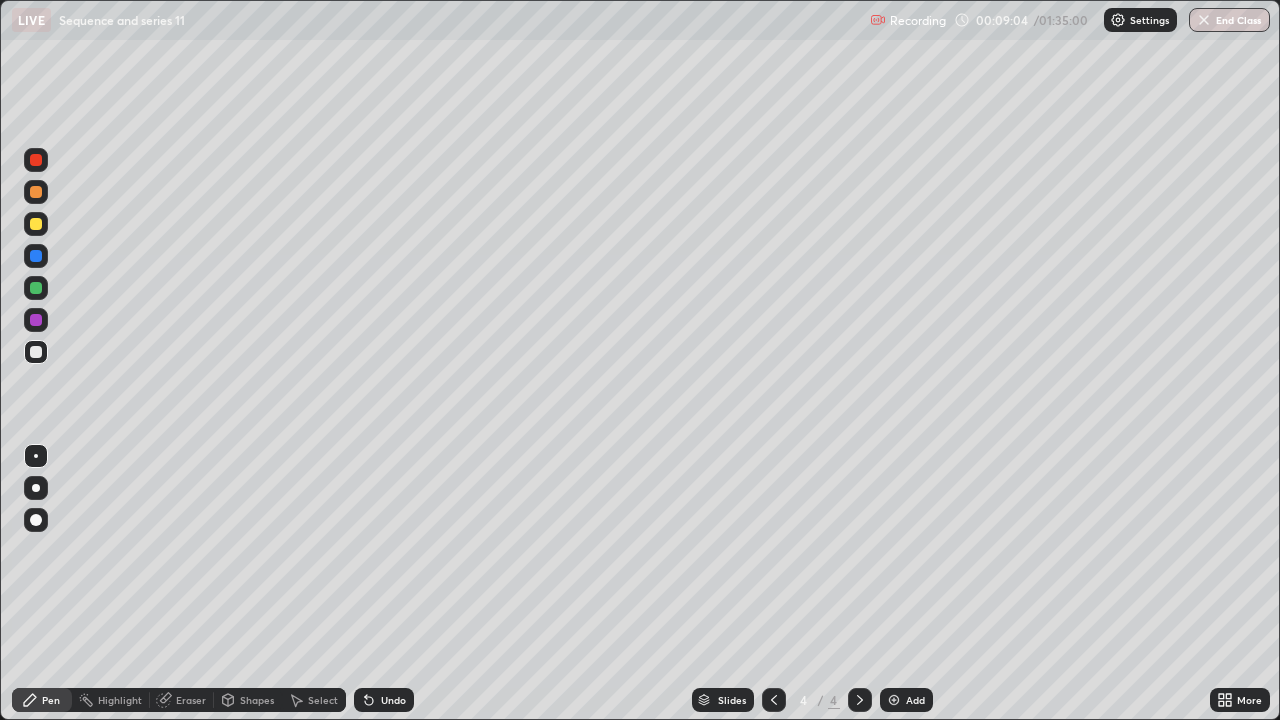 click on "Undo" at bounding box center [384, 700] 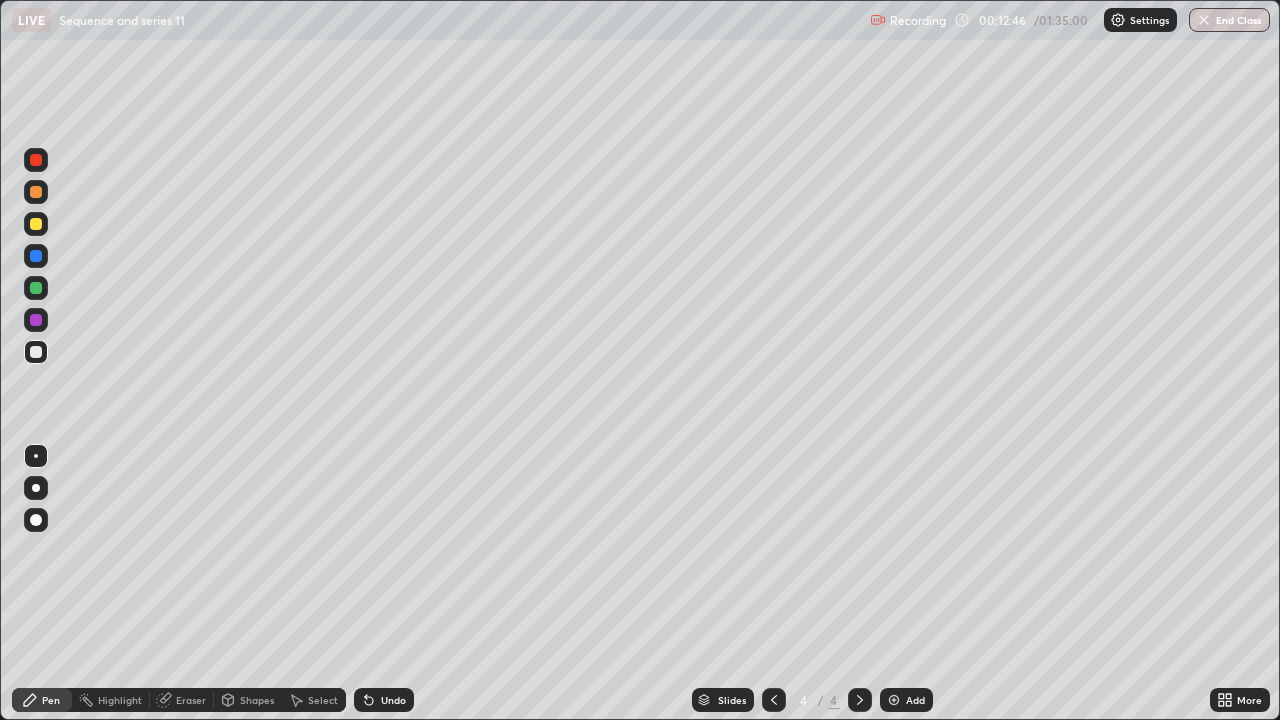 click on "Add" at bounding box center [906, 700] 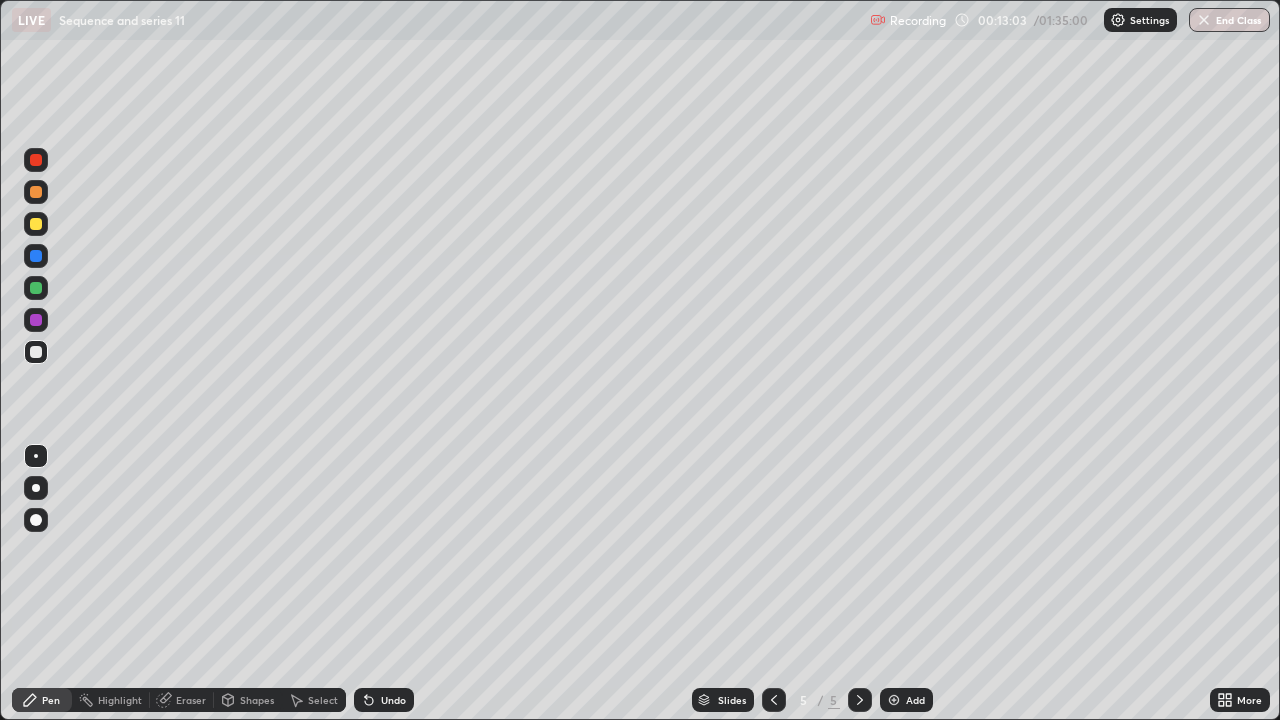 click on "Undo" at bounding box center [393, 700] 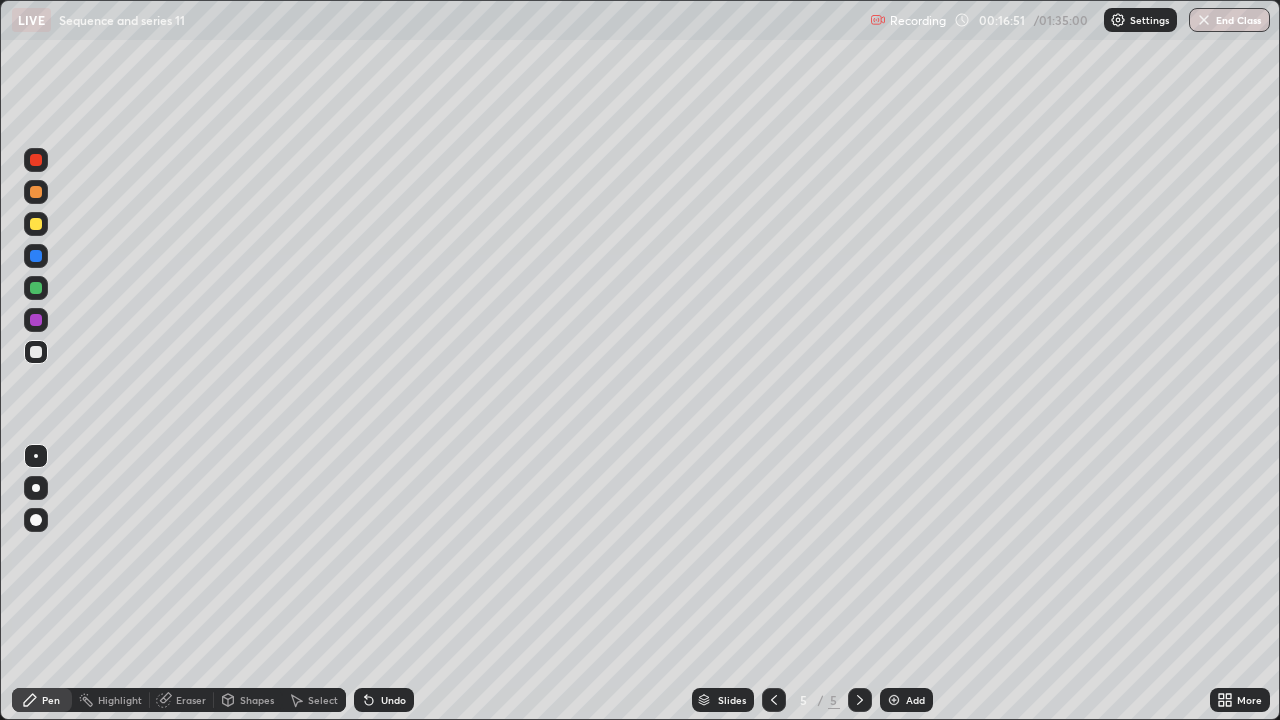 click 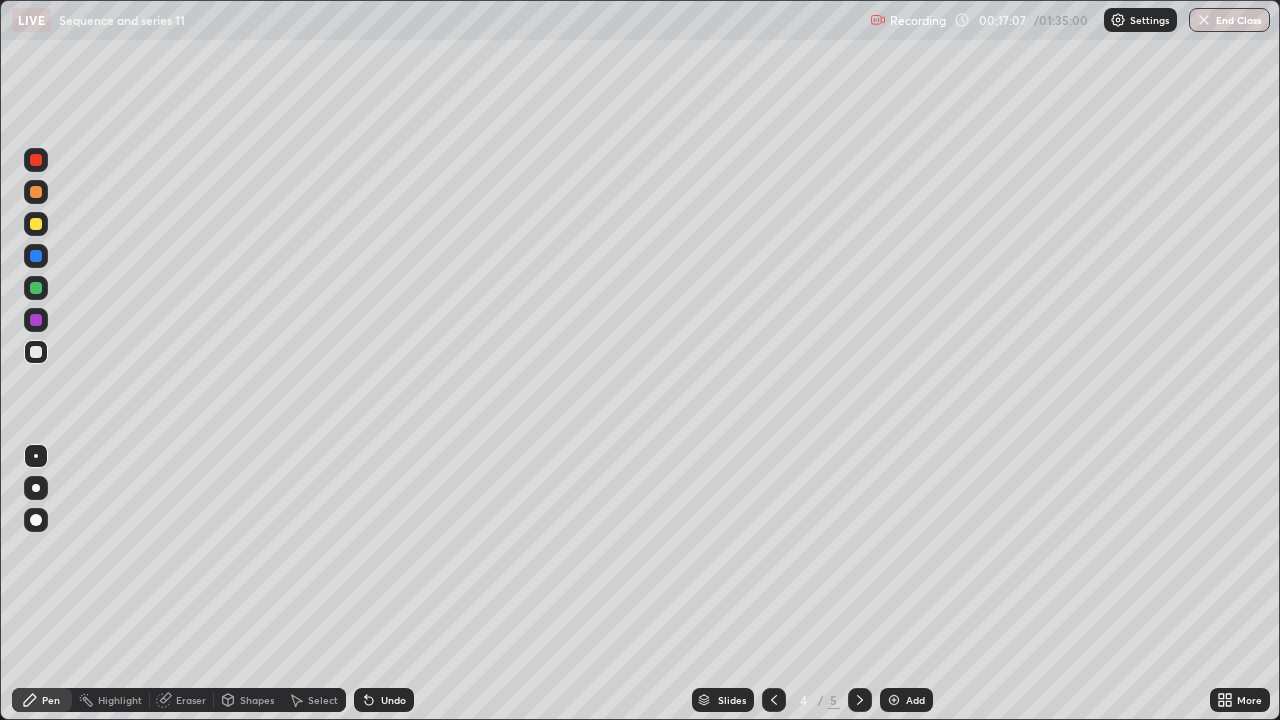 click on "Undo" at bounding box center (393, 700) 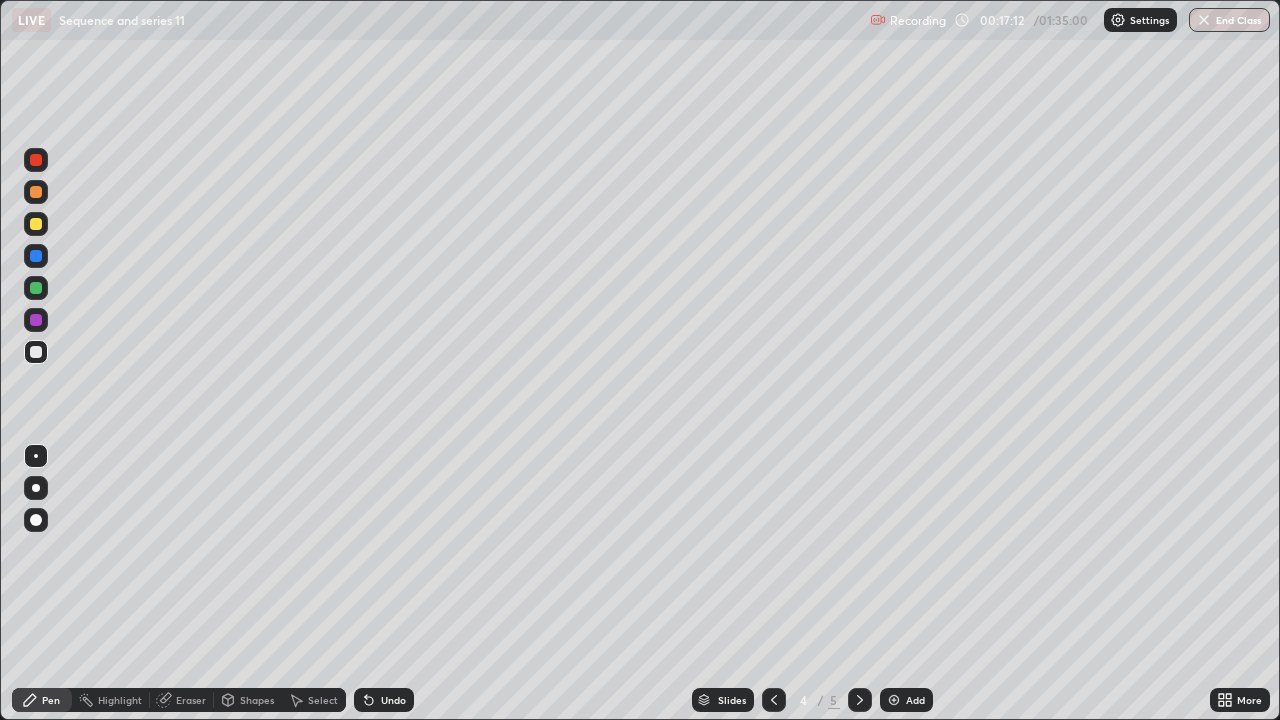 click 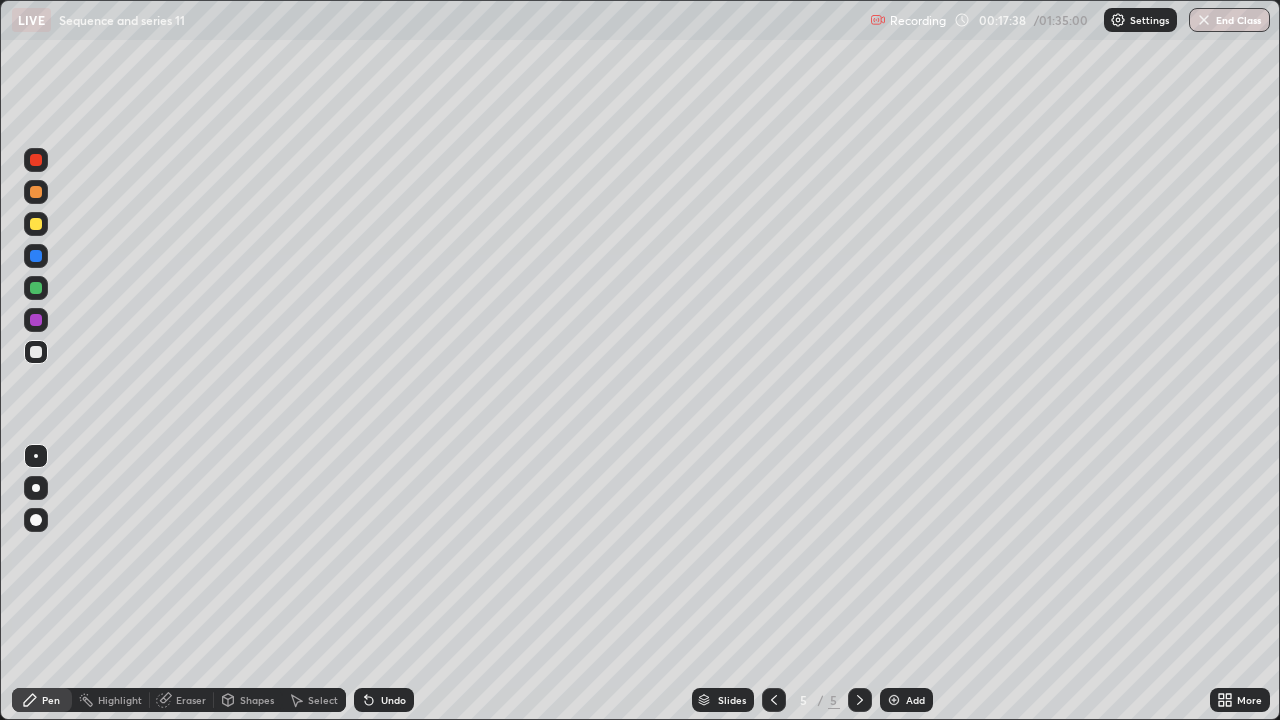 click at bounding box center [36, 288] 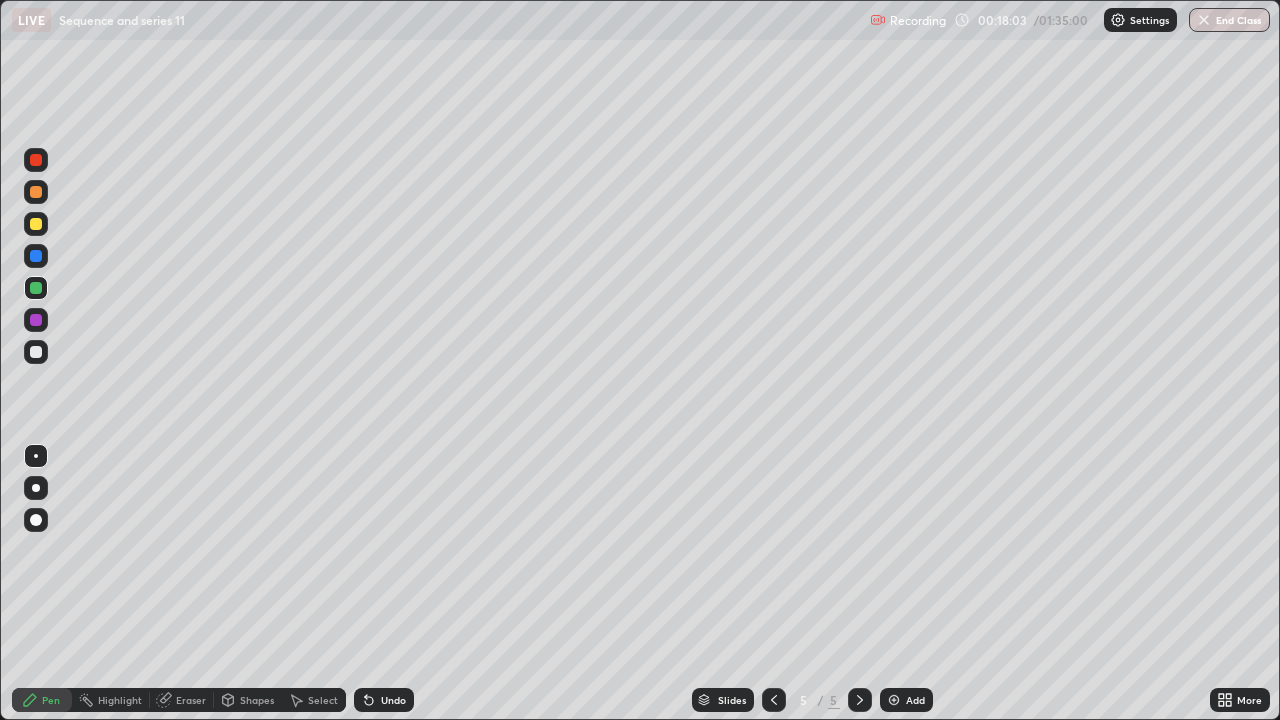 click on "Undo" at bounding box center [393, 700] 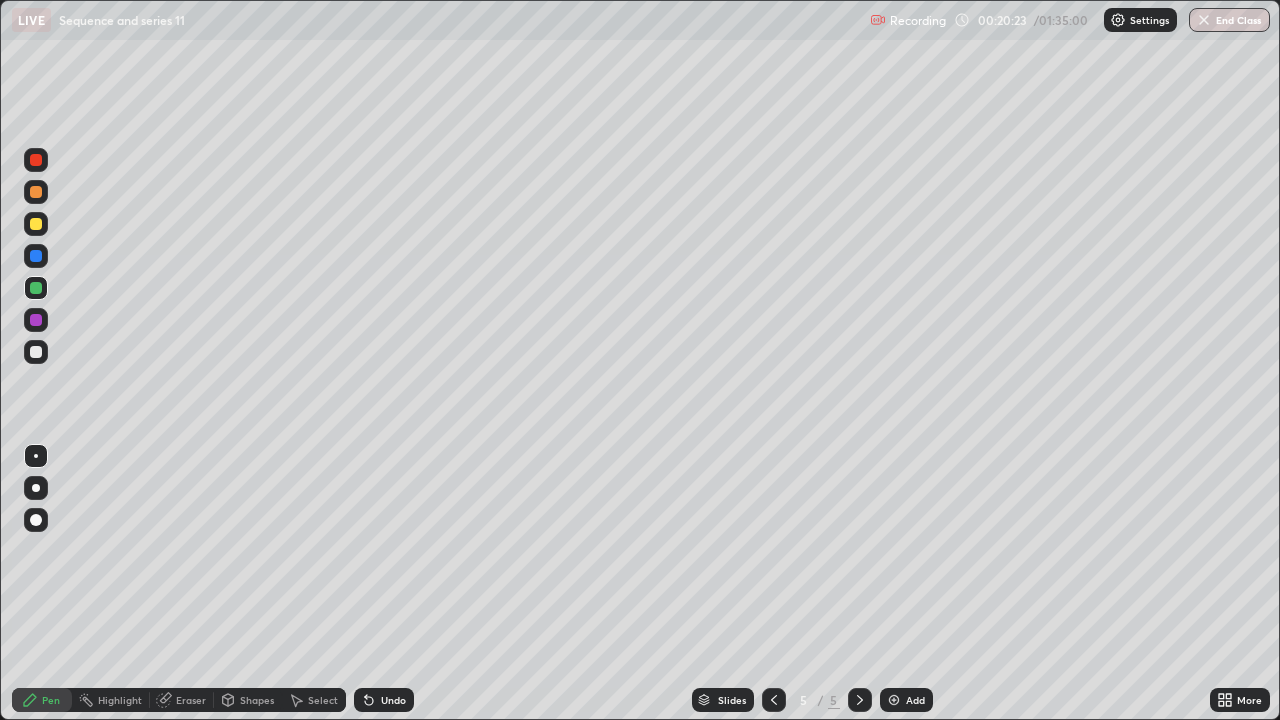 click on "Add" at bounding box center [915, 700] 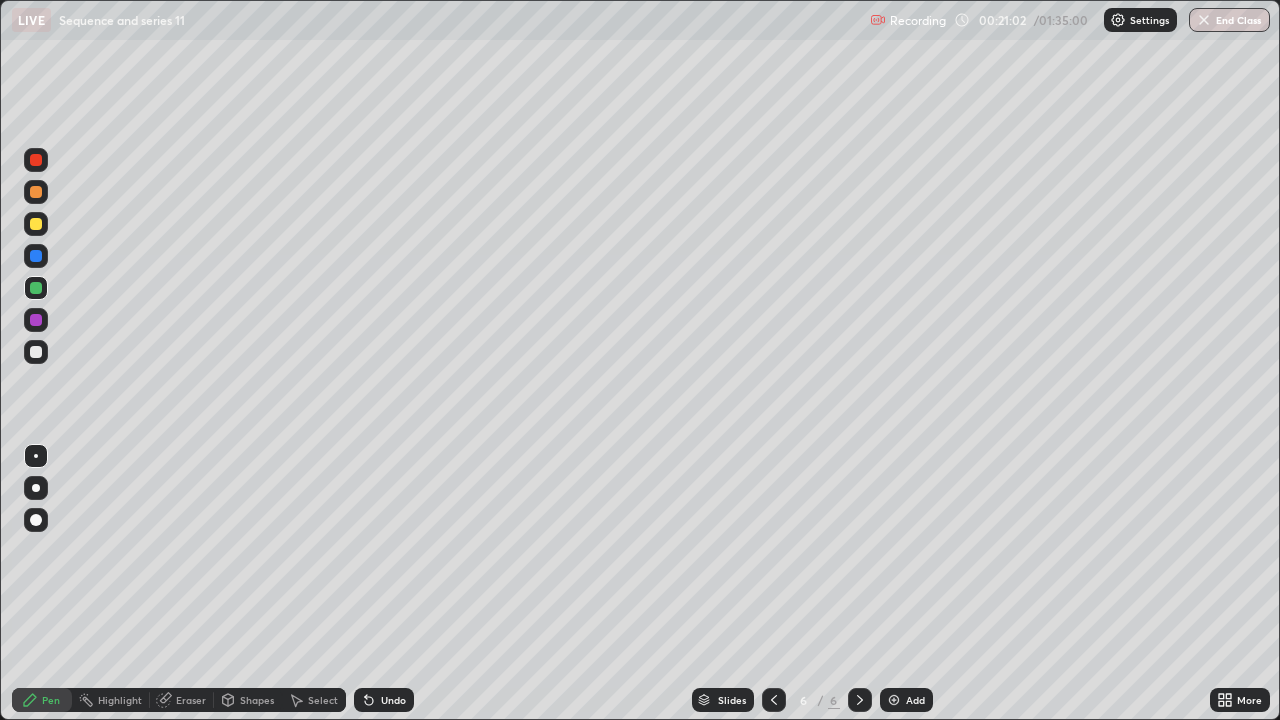 click on "Undo" at bounding box center [393, 700] 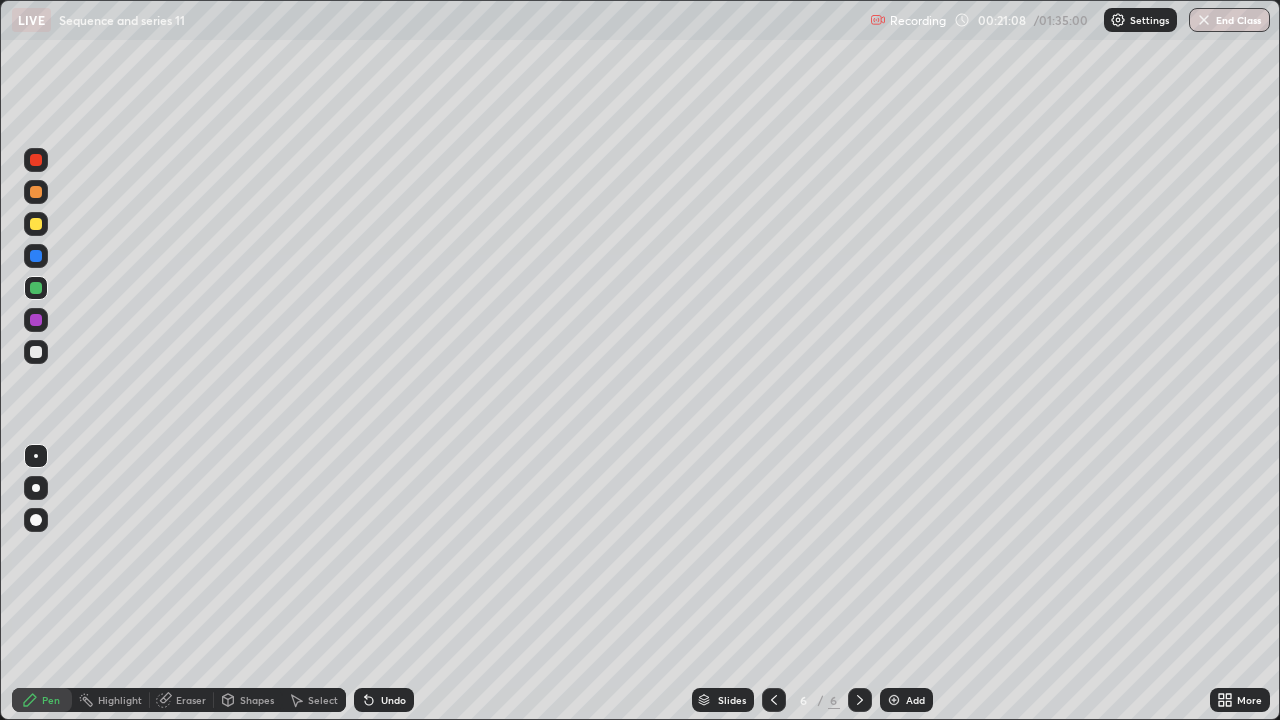 click at bounding box center (36, 352) 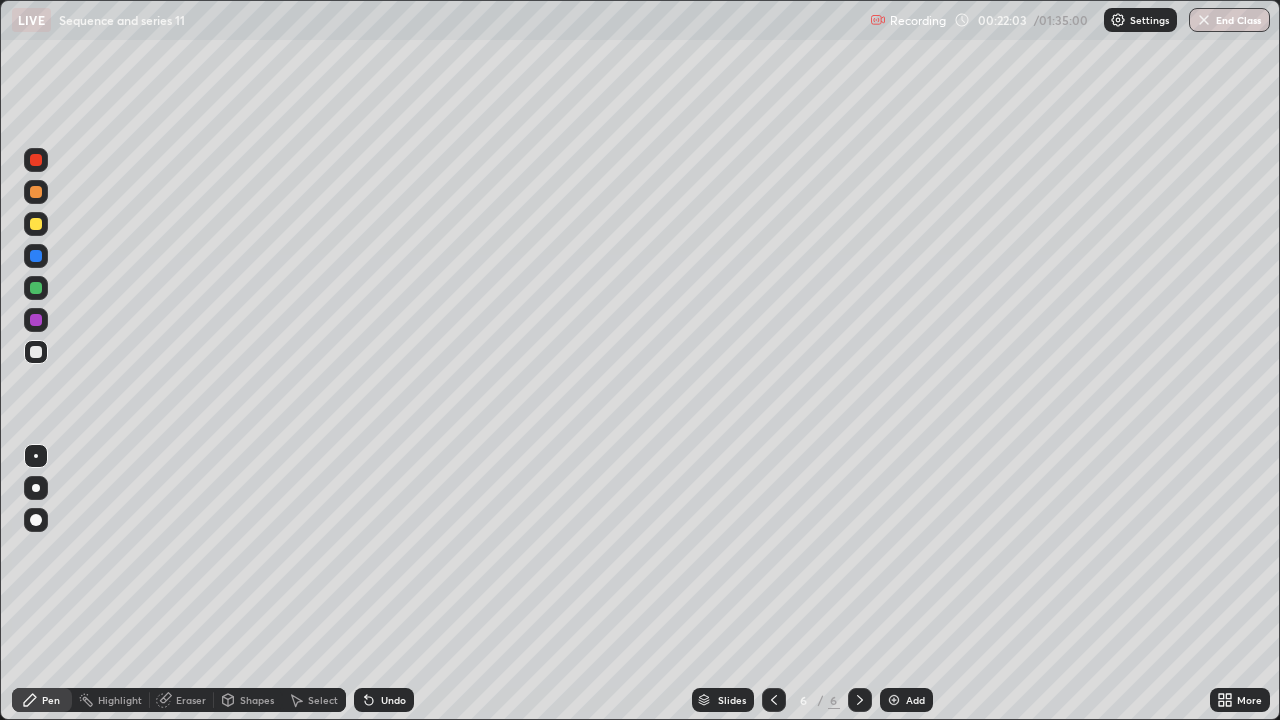 click on "Undo" at bounding box center (393, 700) 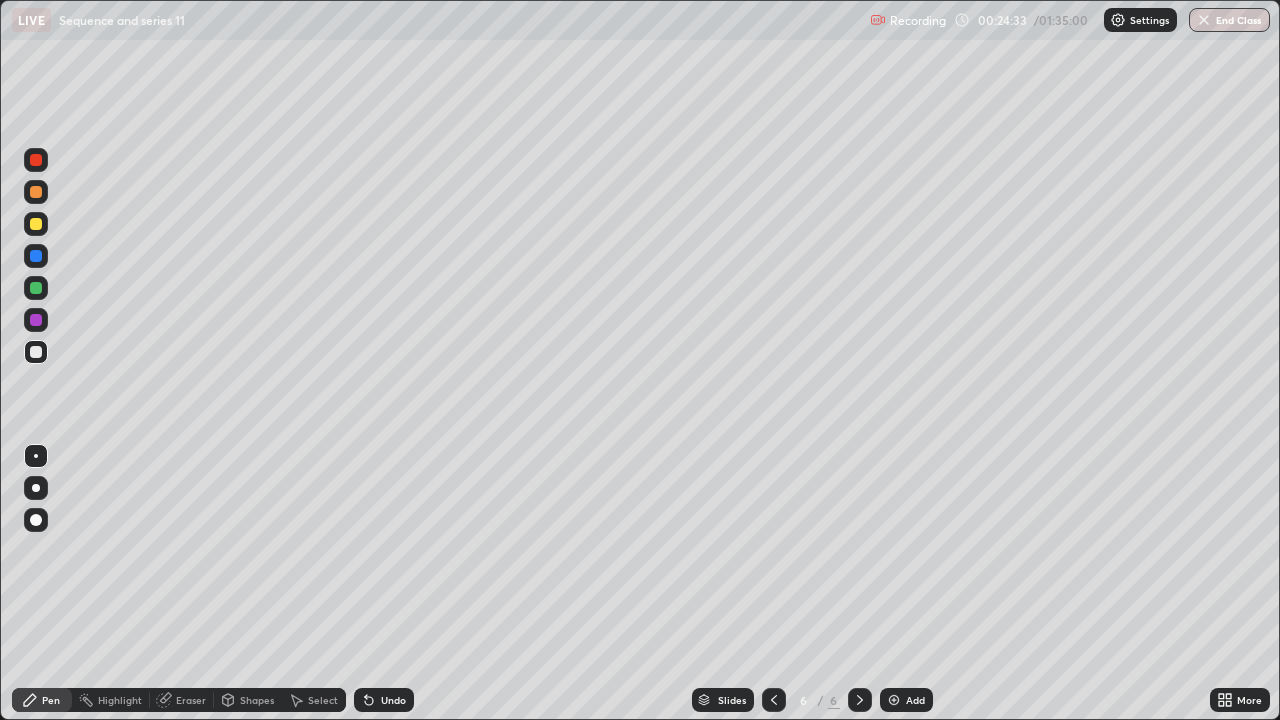 click 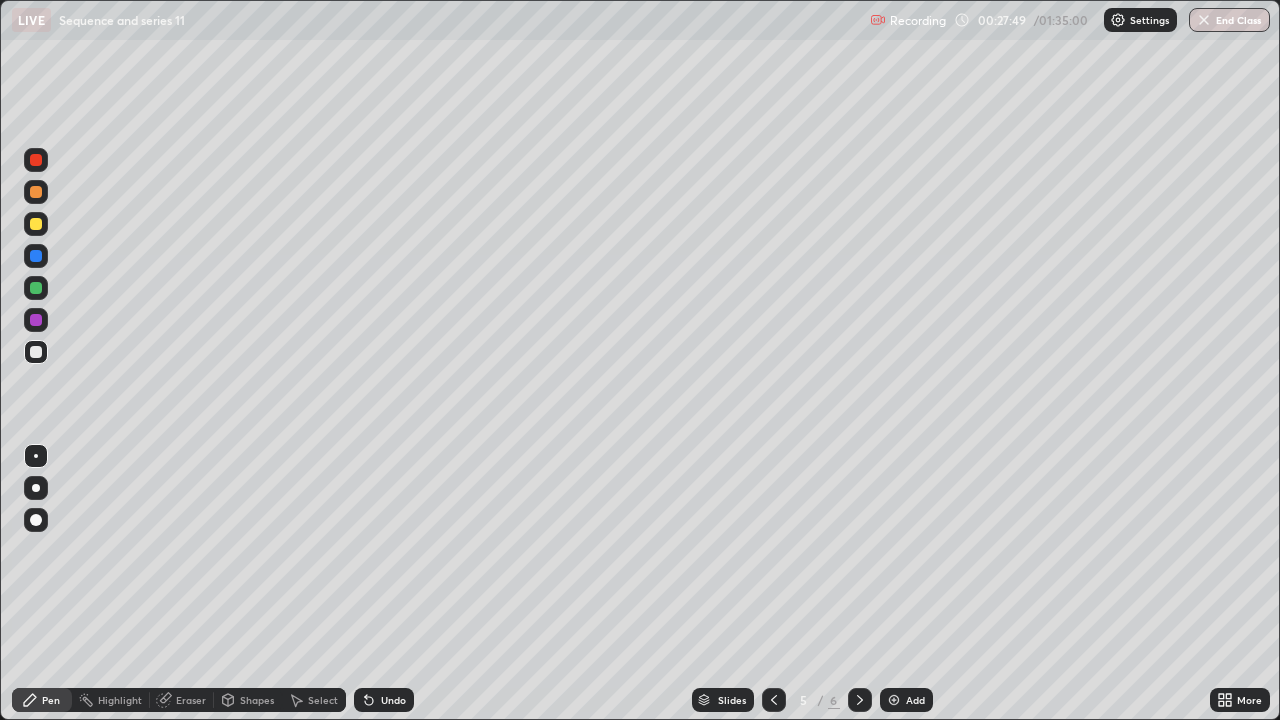 click at bounding box center [36, 288] 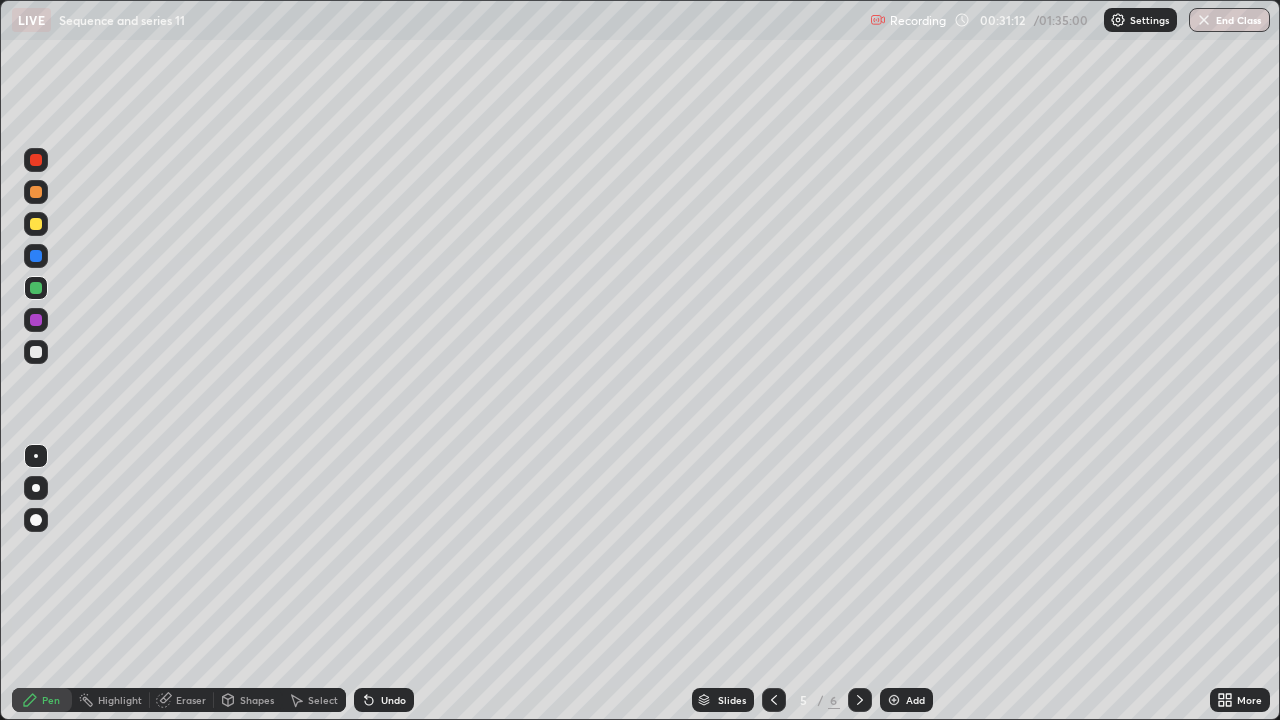 click 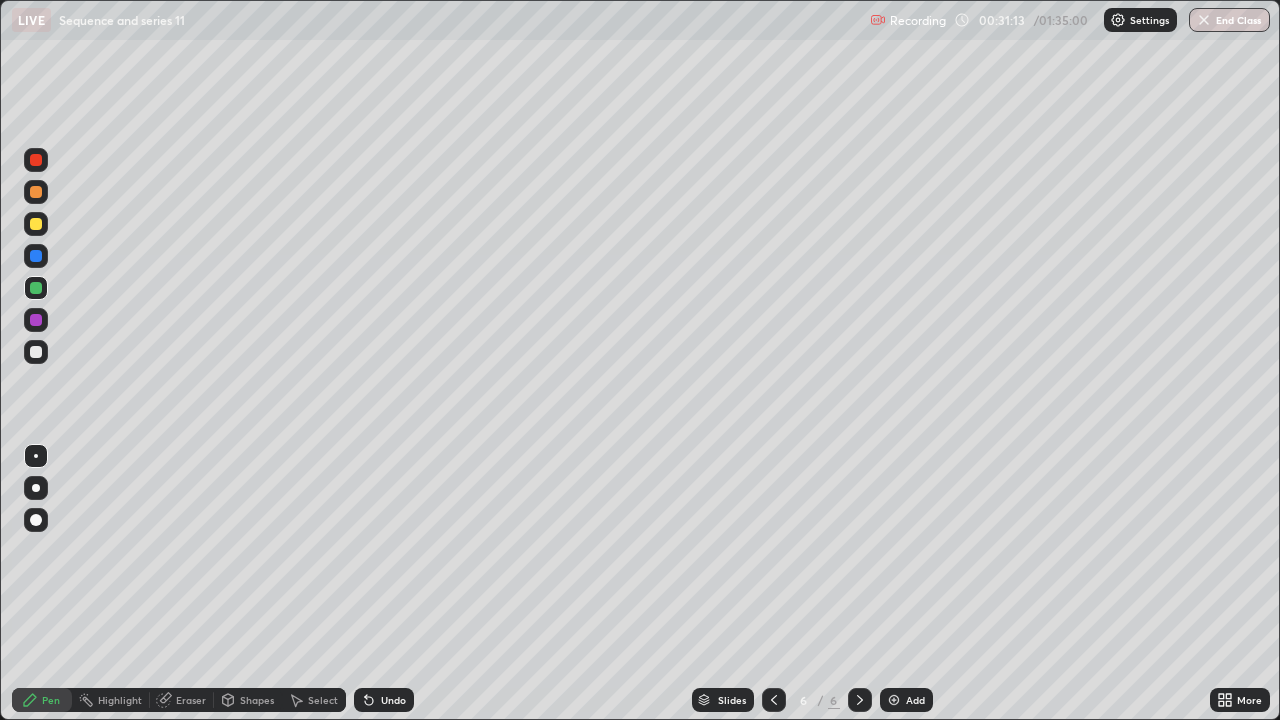 click on "Add" at bounding box center (915, 700) 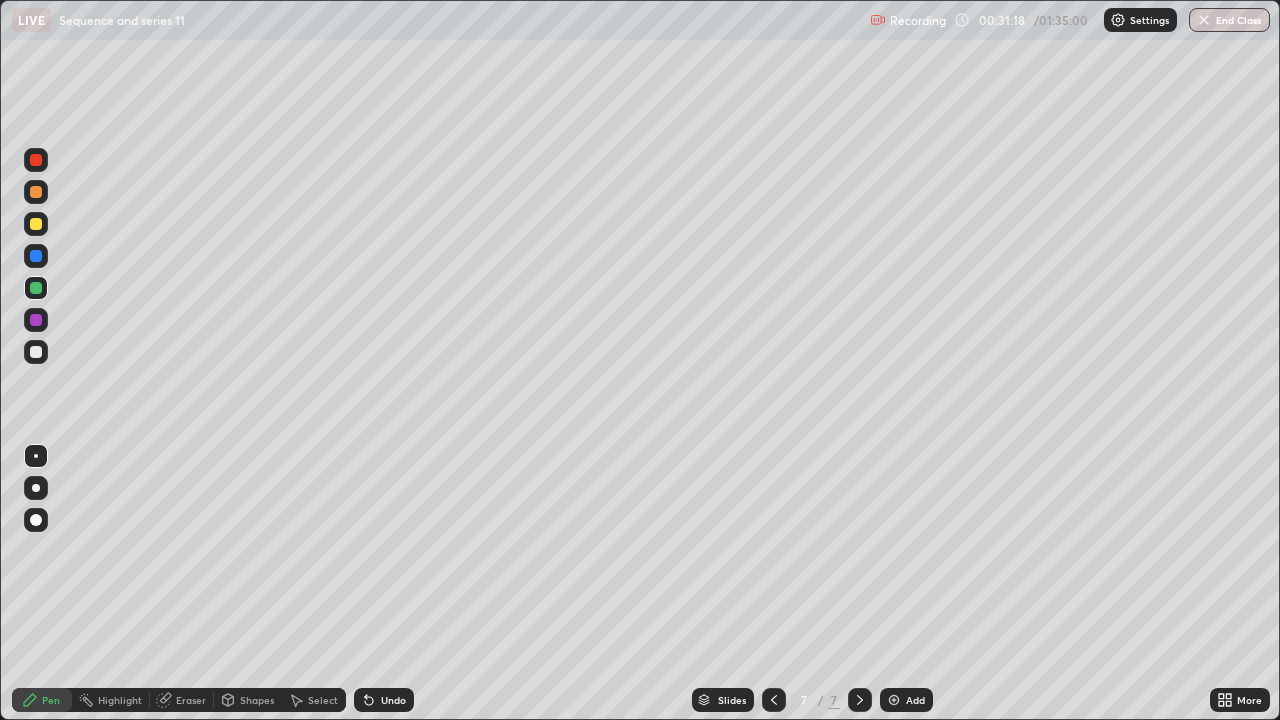 click at bounding box center [36, 352] 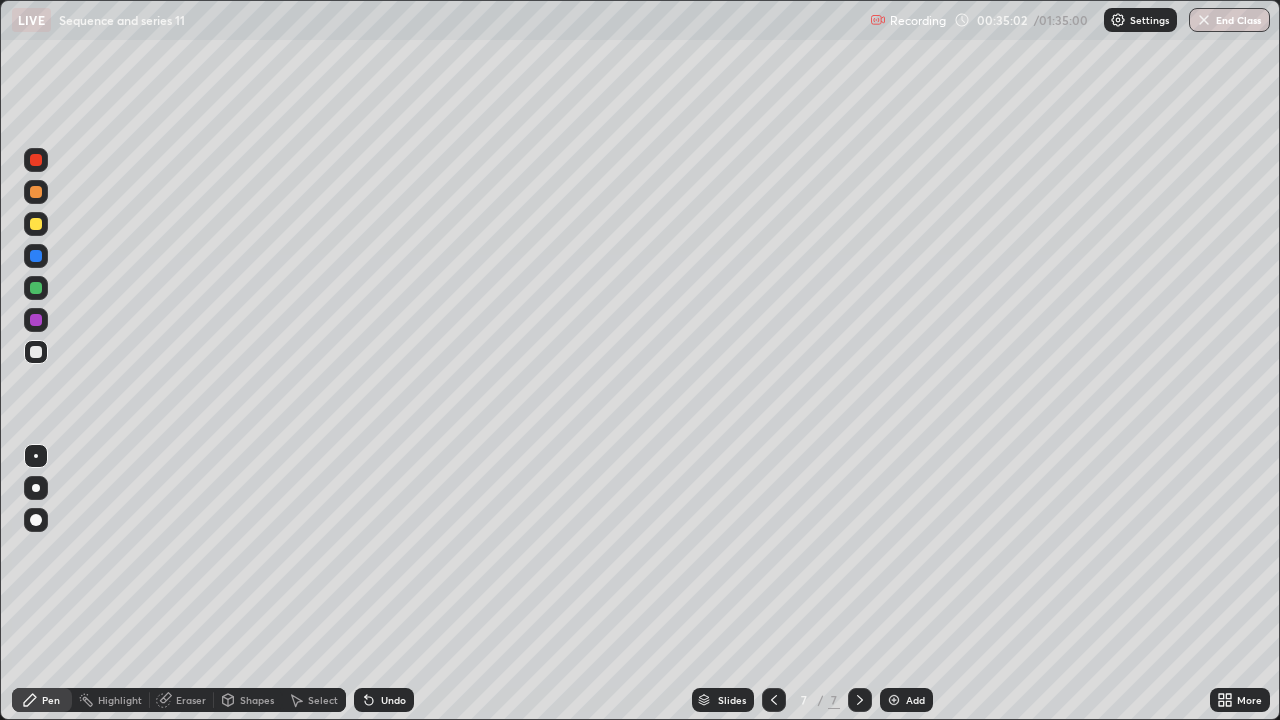 click at bounding box center [36, 288] 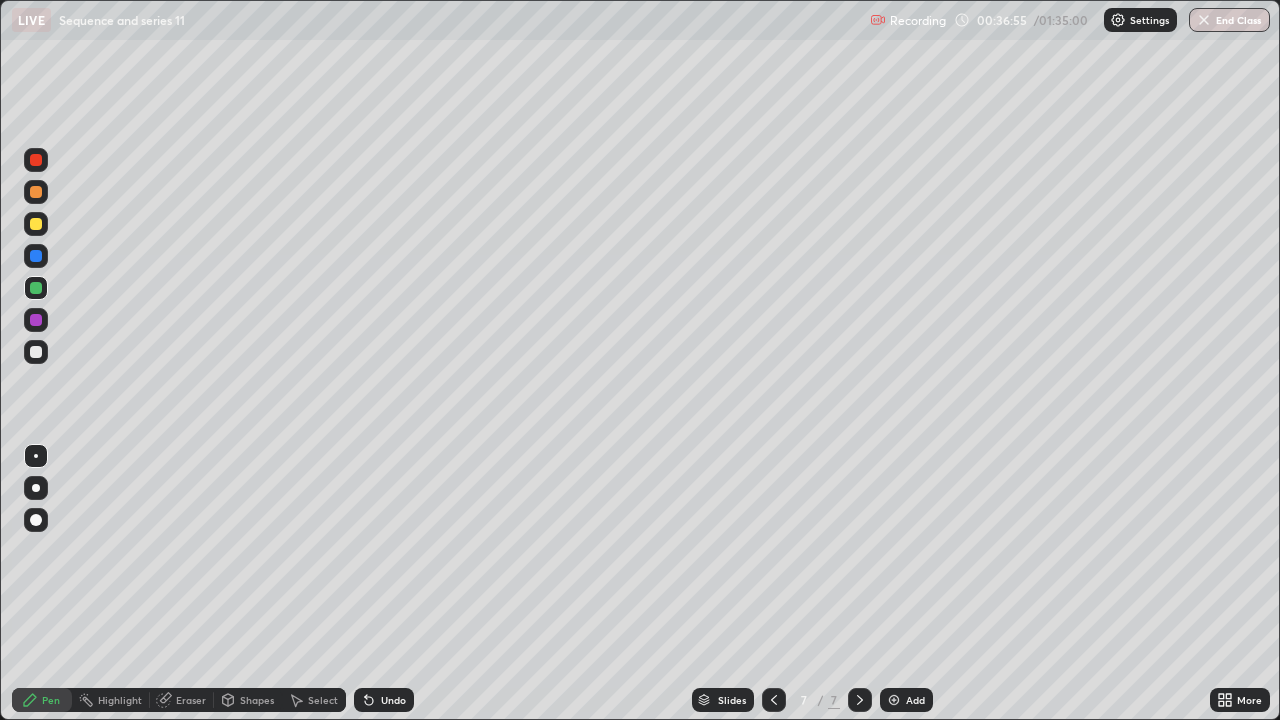 click on "Undo" at bounding box center [393, 700] 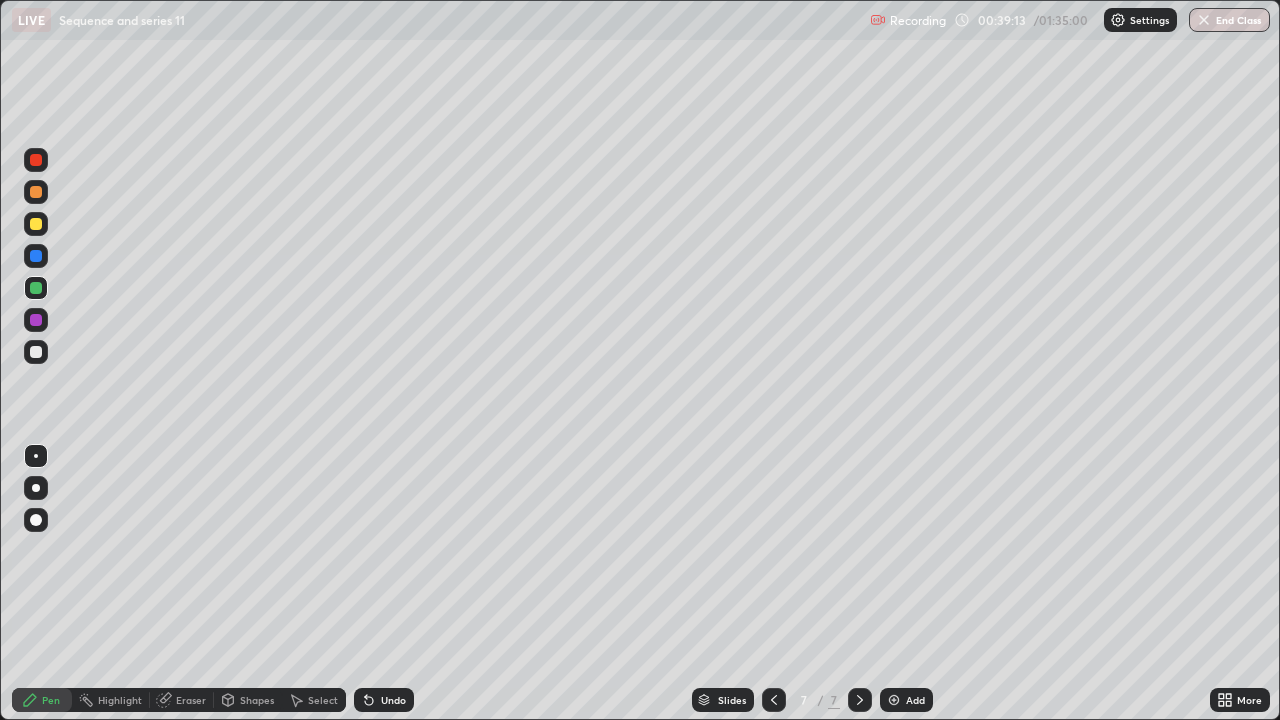 click at bounding box center [774, 700] 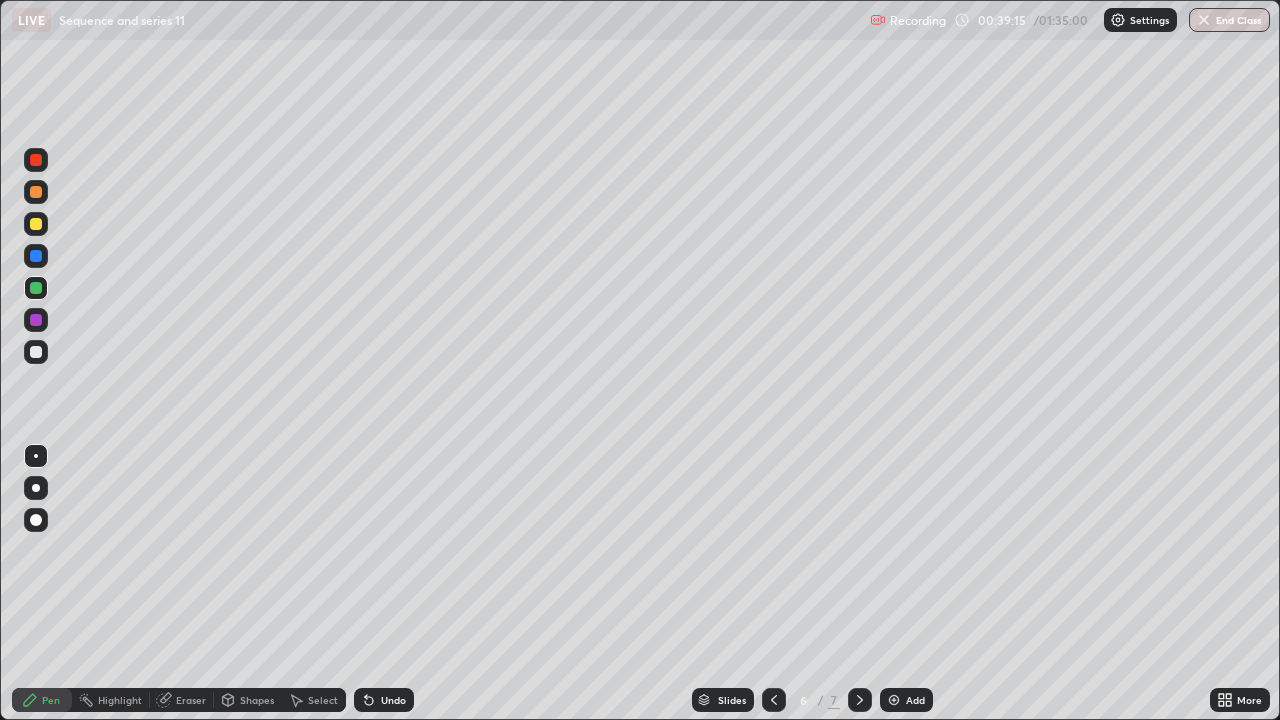 click 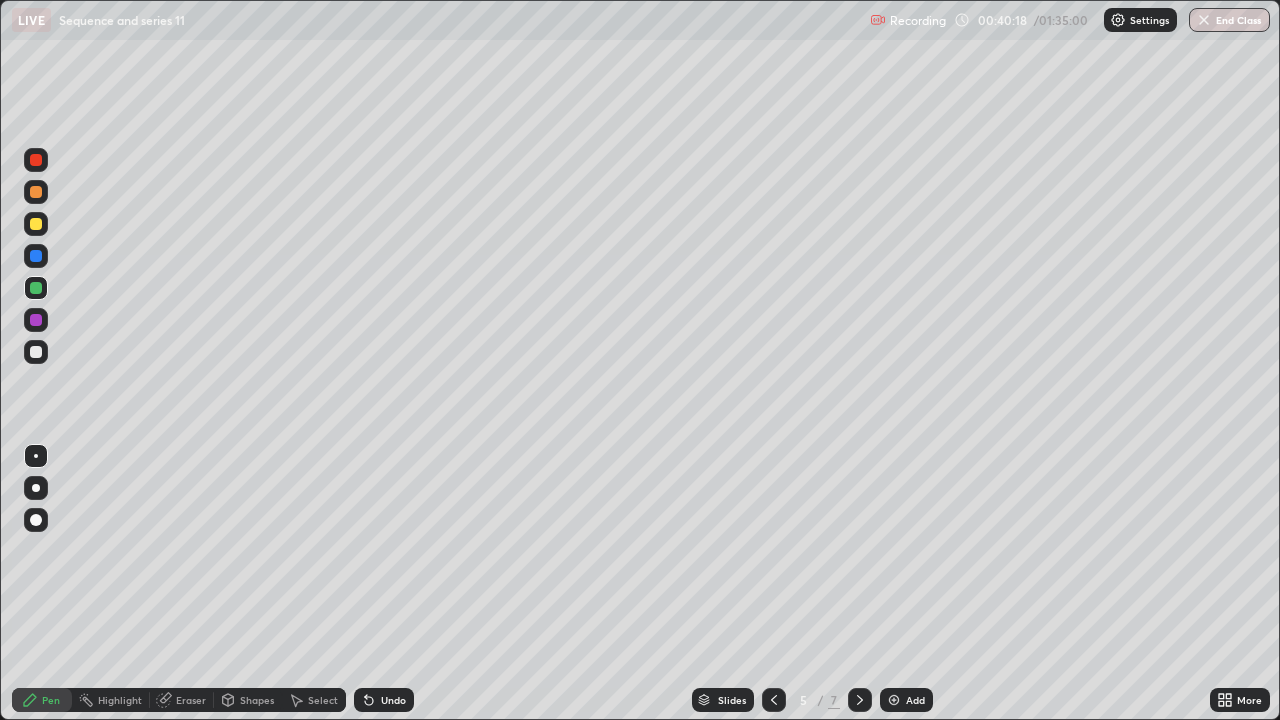 click 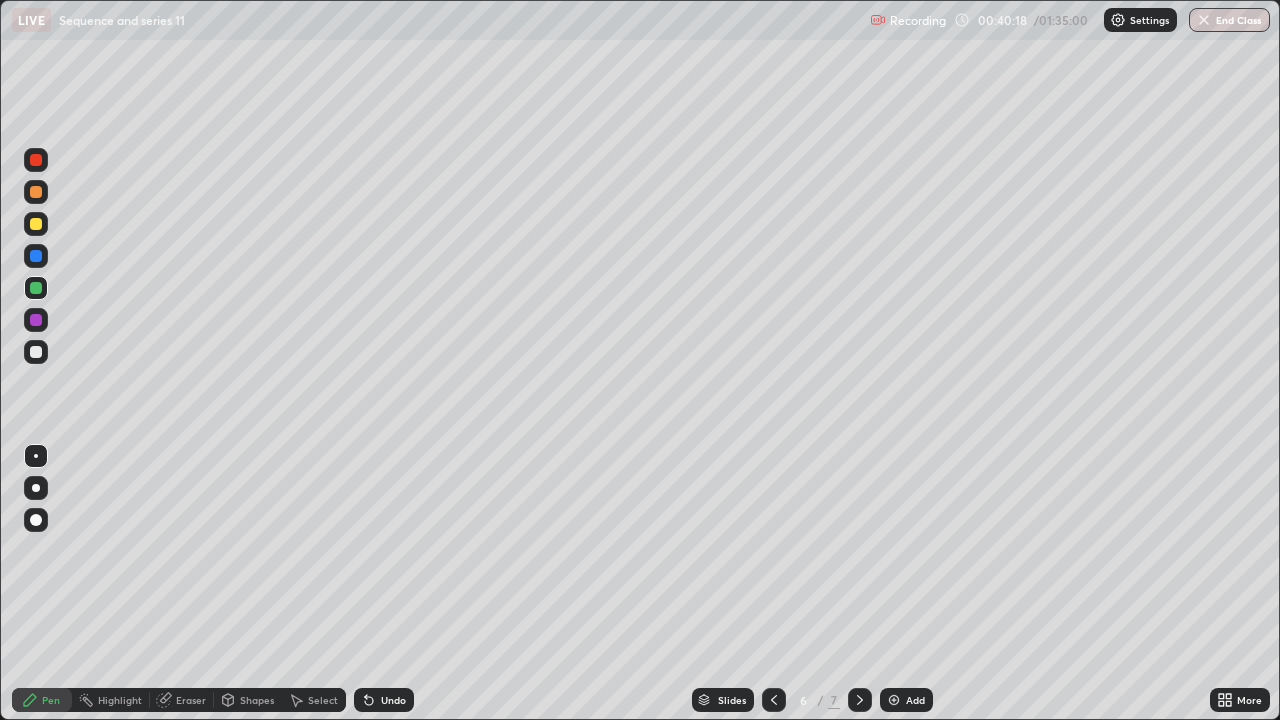 click 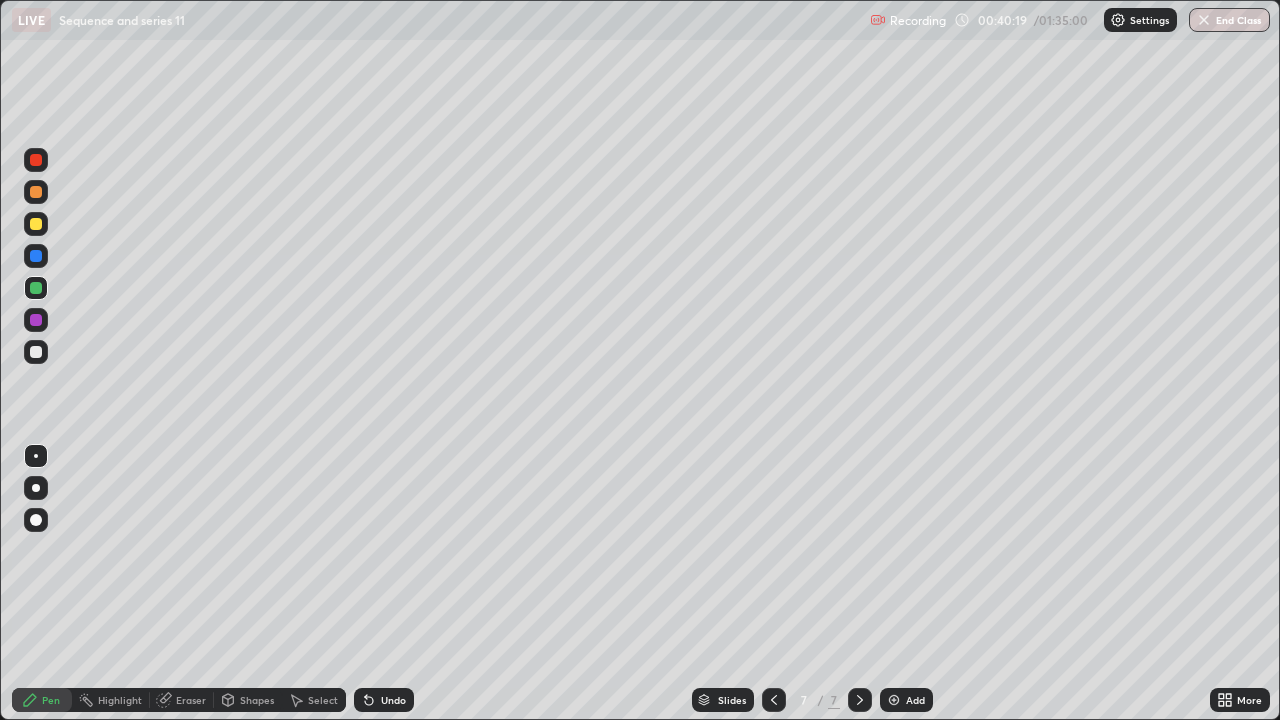 click 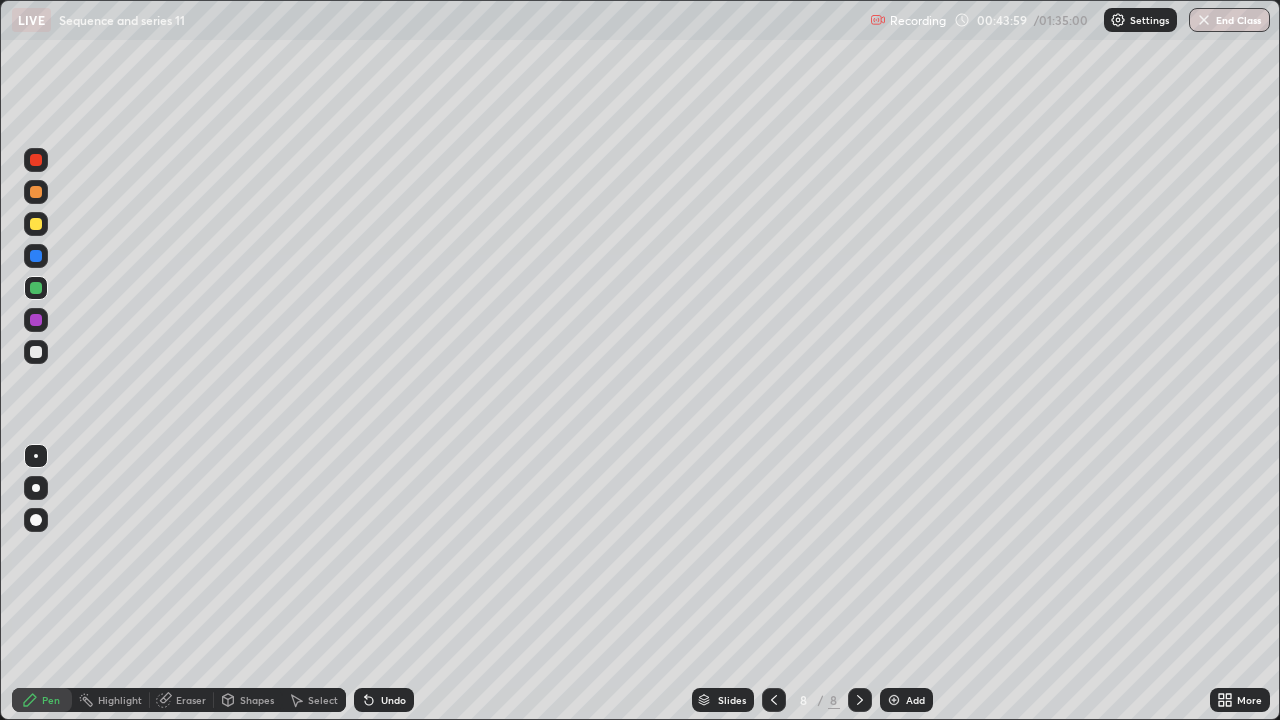 click at bounding box center (36, 224) 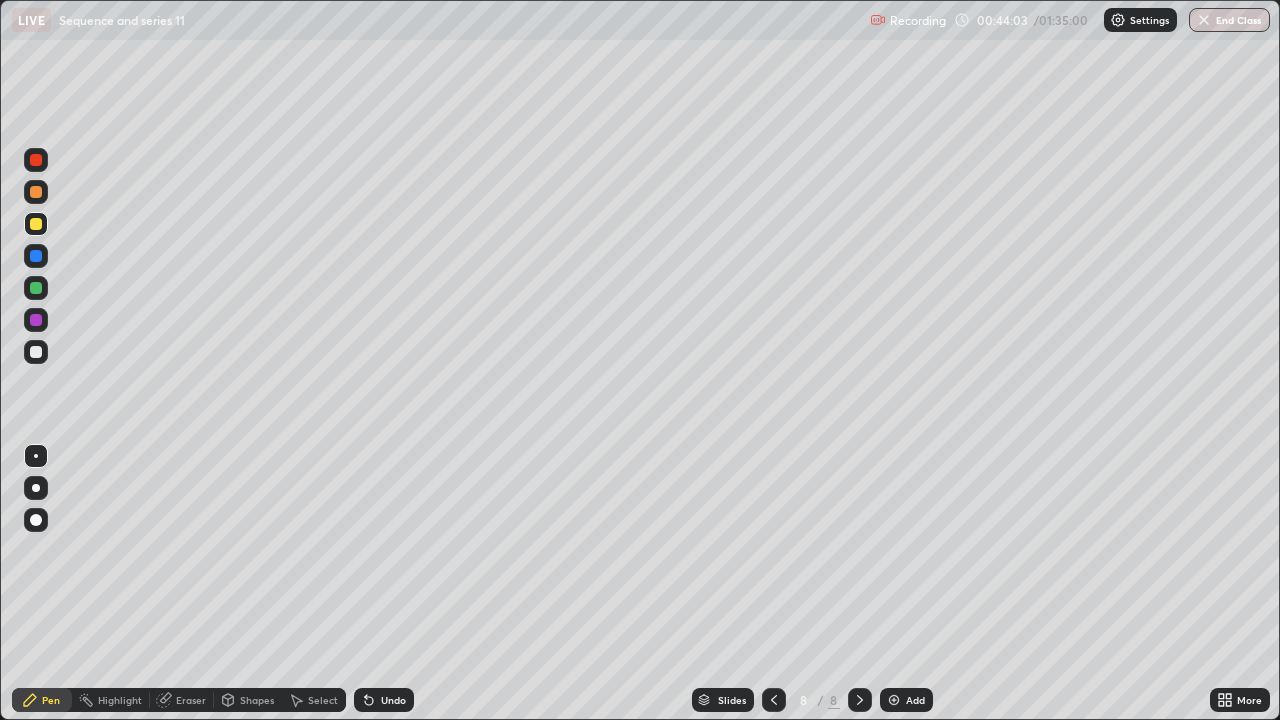 click on "Undo" at bounding box center (384, 700) 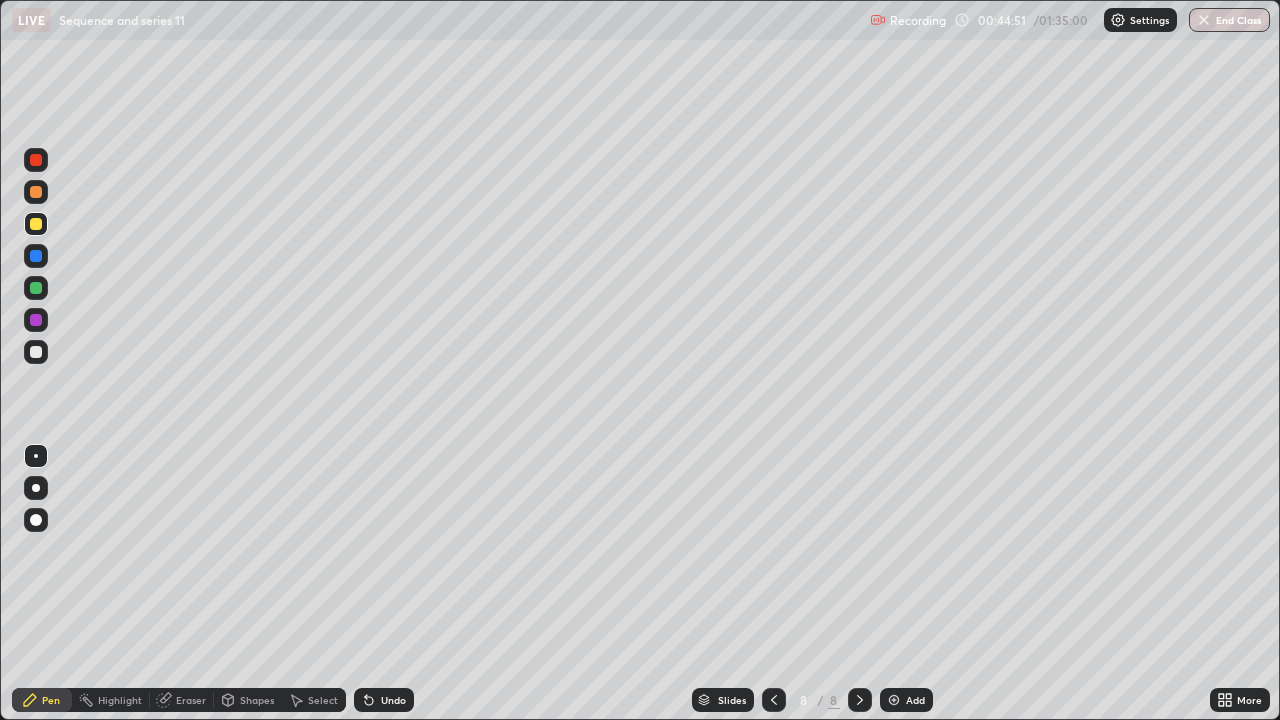 click on "Undo" at bounding box center (393, 700) 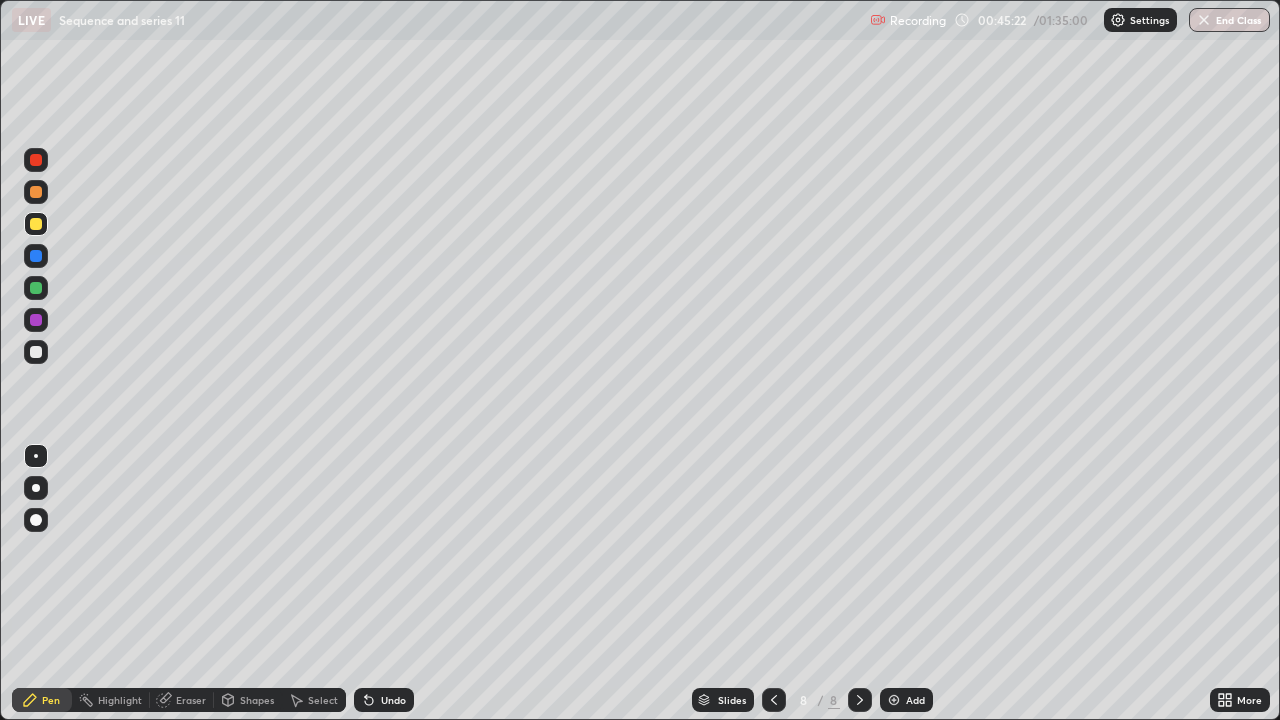 click at bounding box center (36, 288) 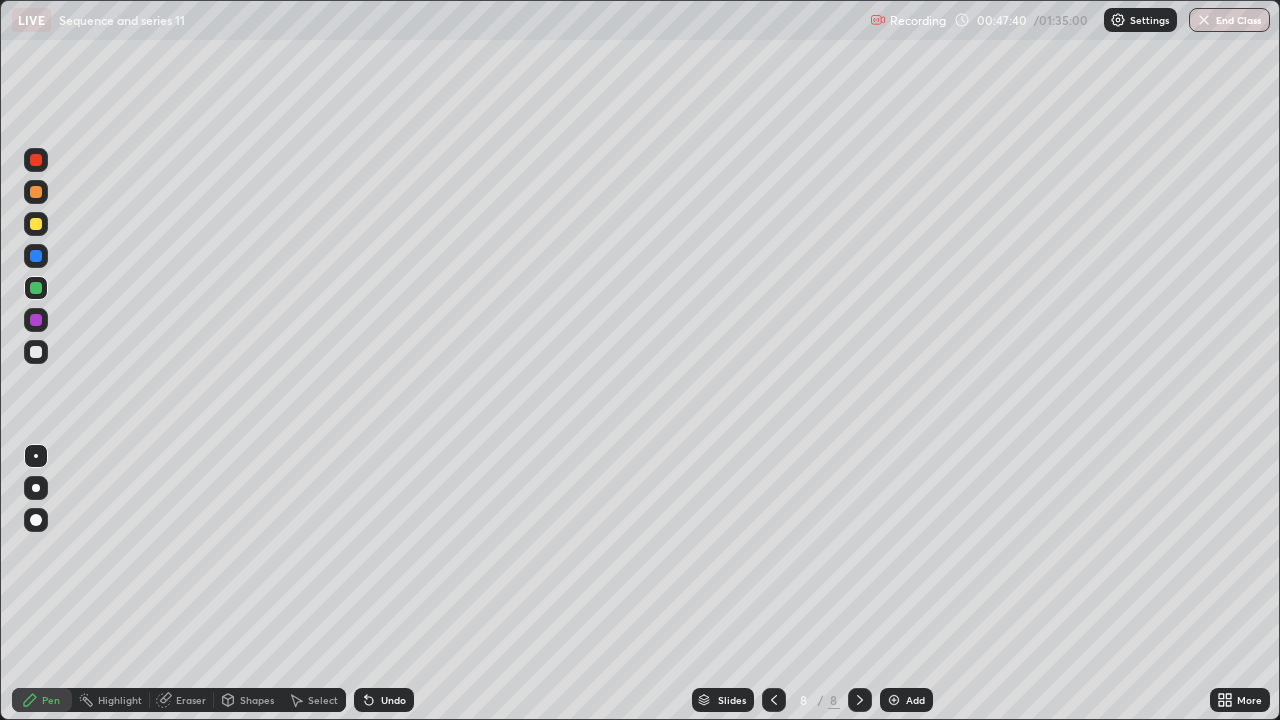 click on "Add" at bounding box center [906, 700] 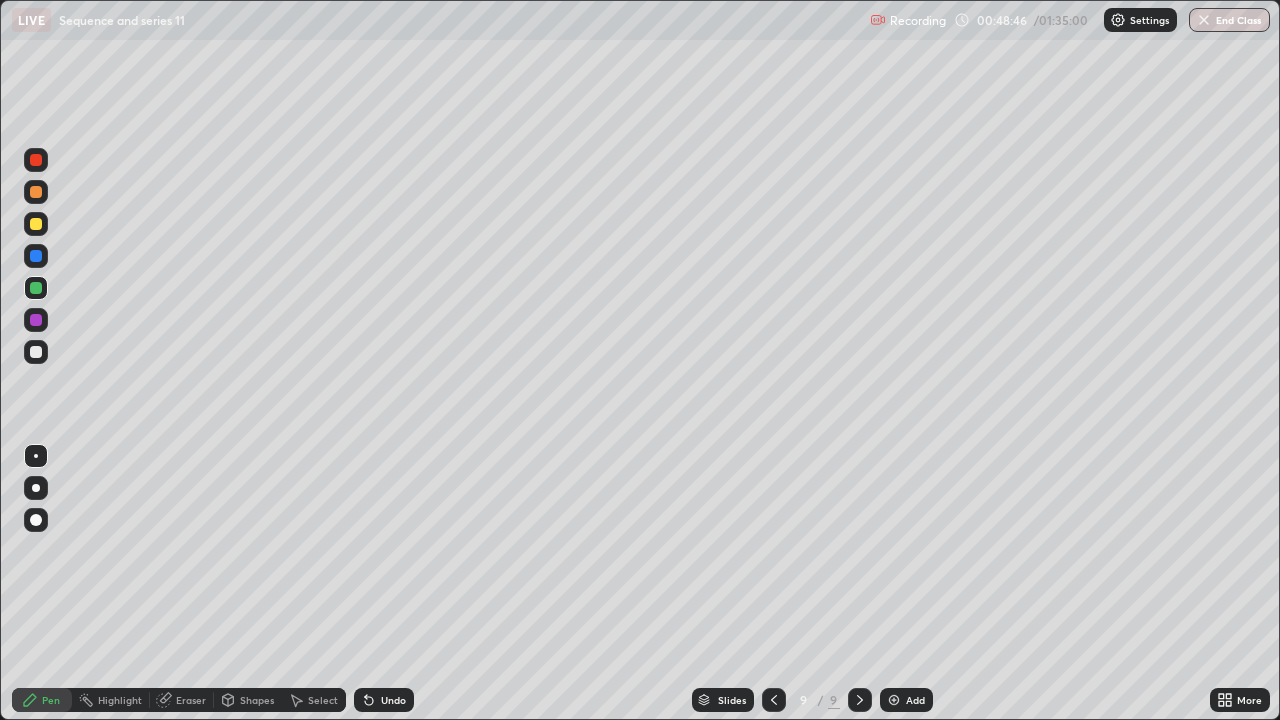 click 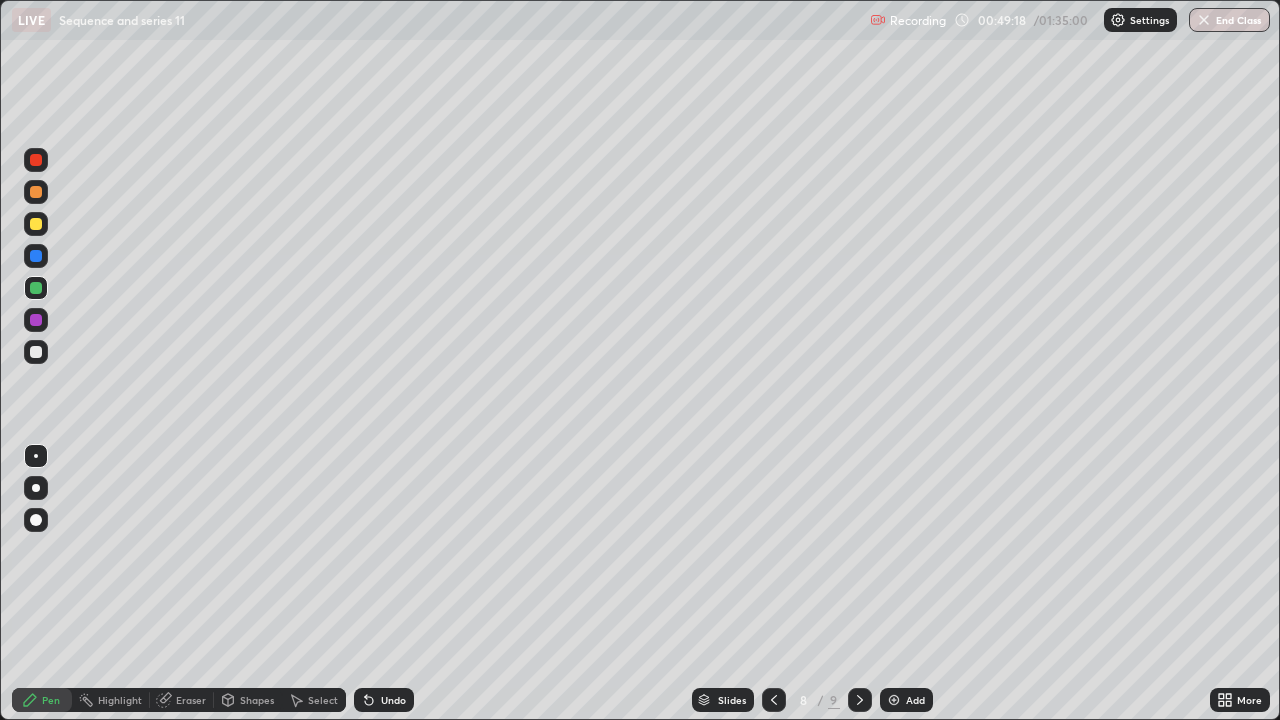 click 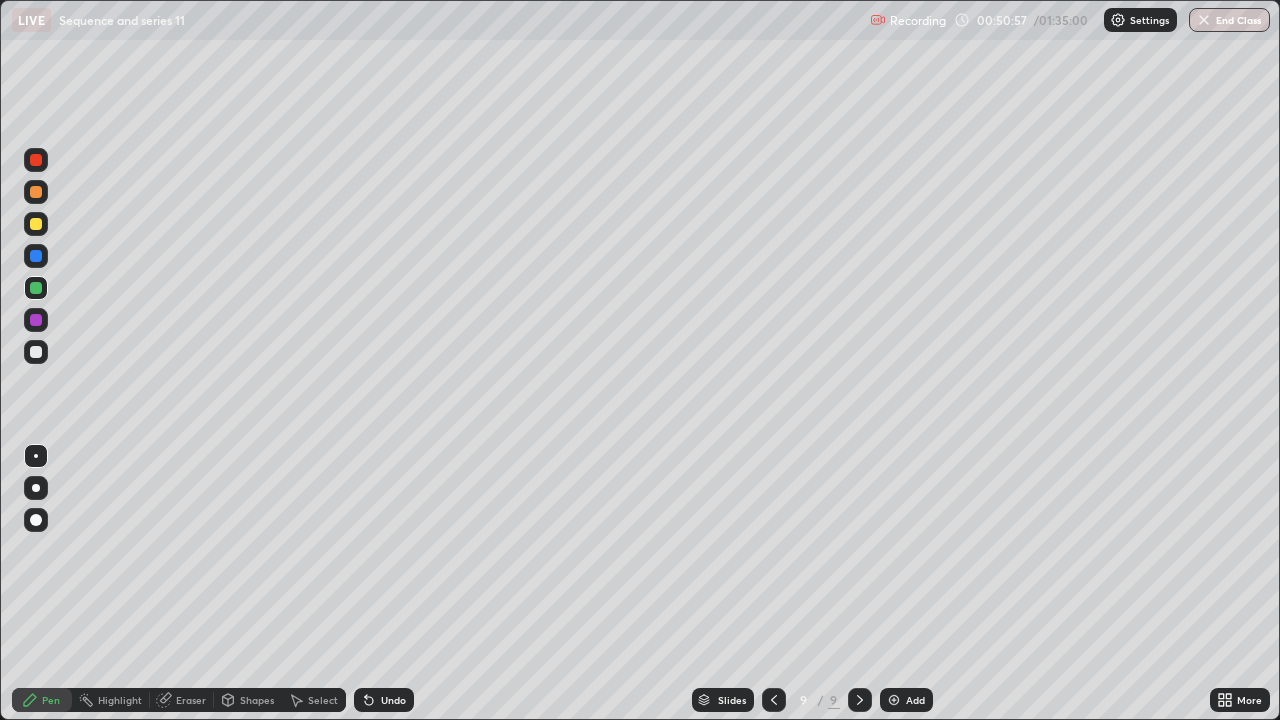 click at bounding box center [36, 352] 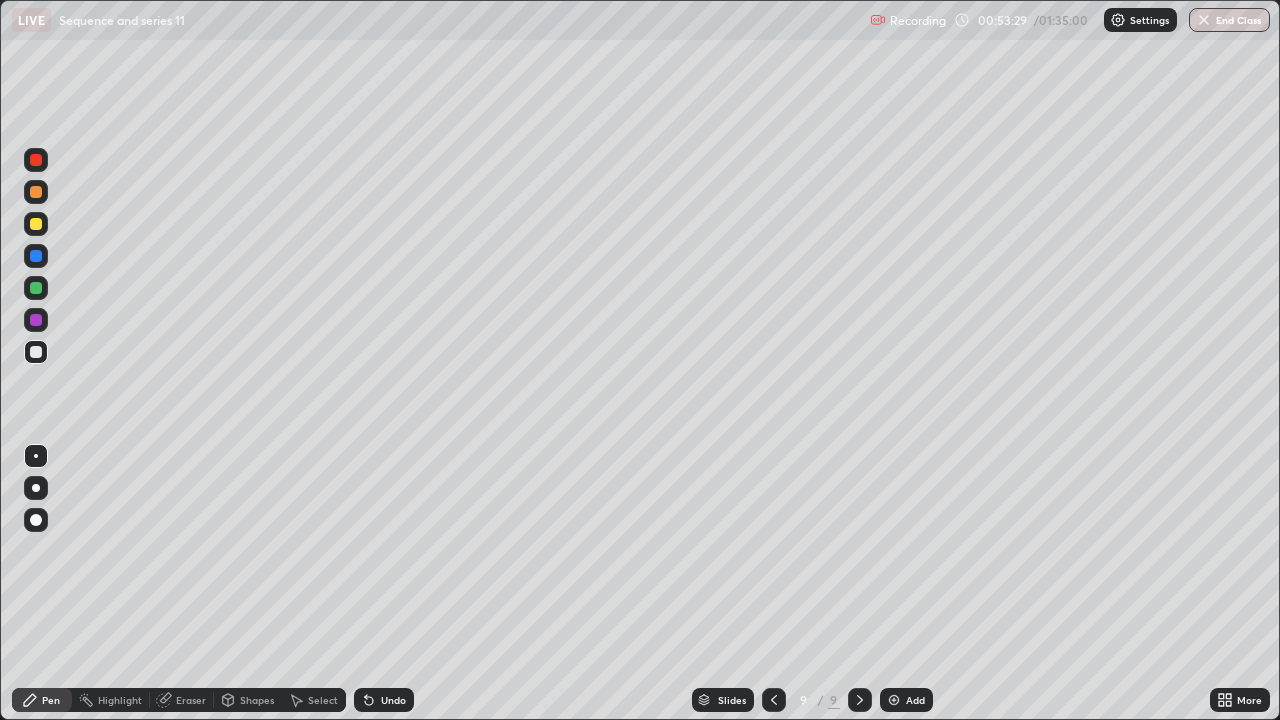 click 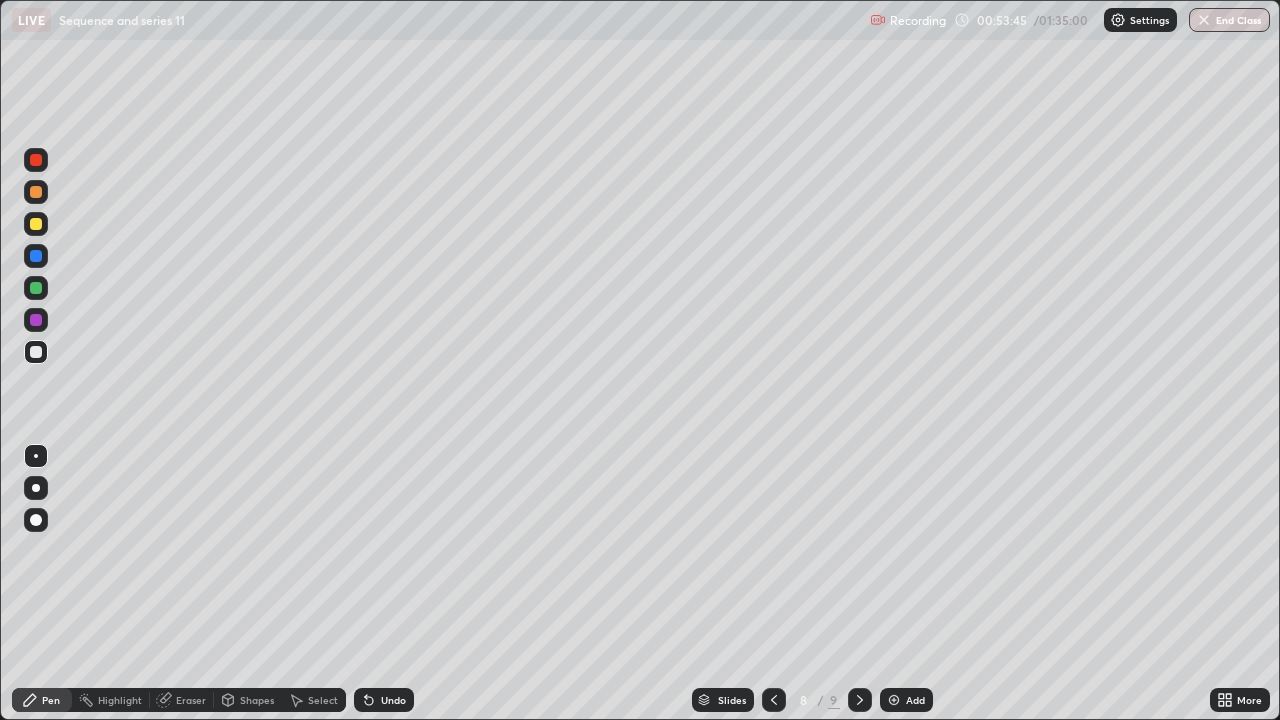 click 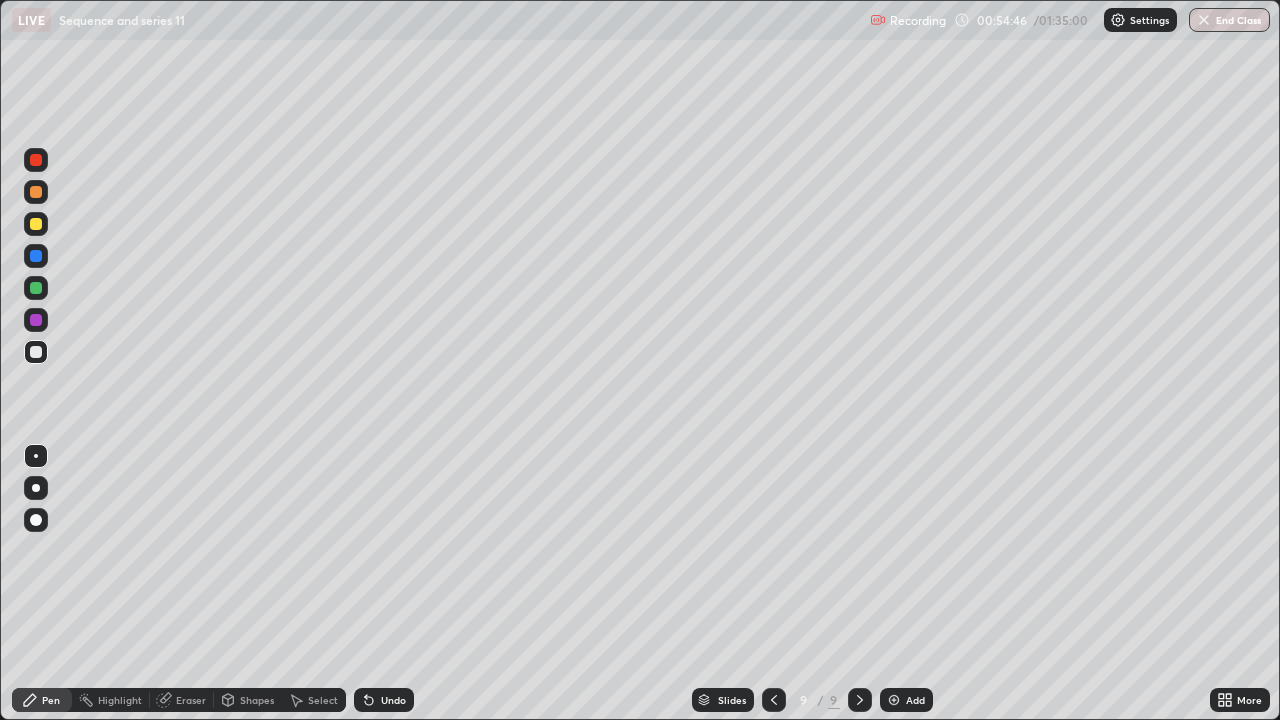 click on "Add" at bounding box center (915, 700) 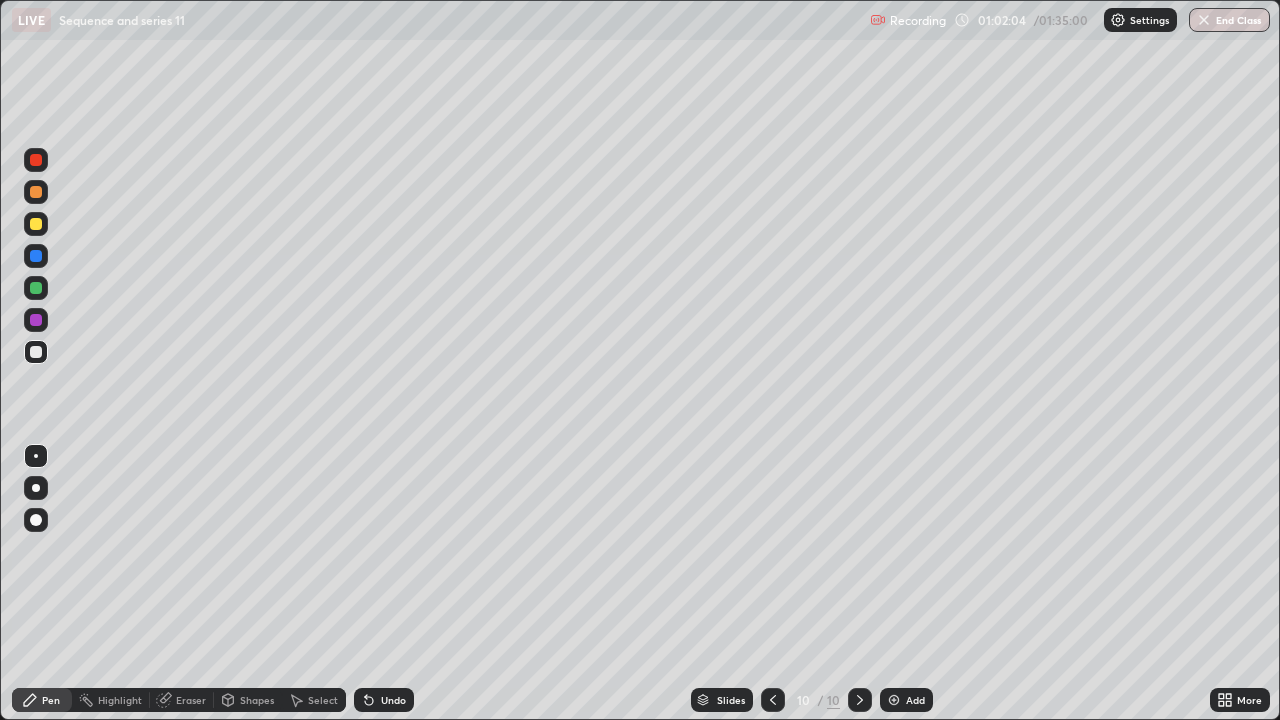 click on "Undo" at bounding box center [380, 700] 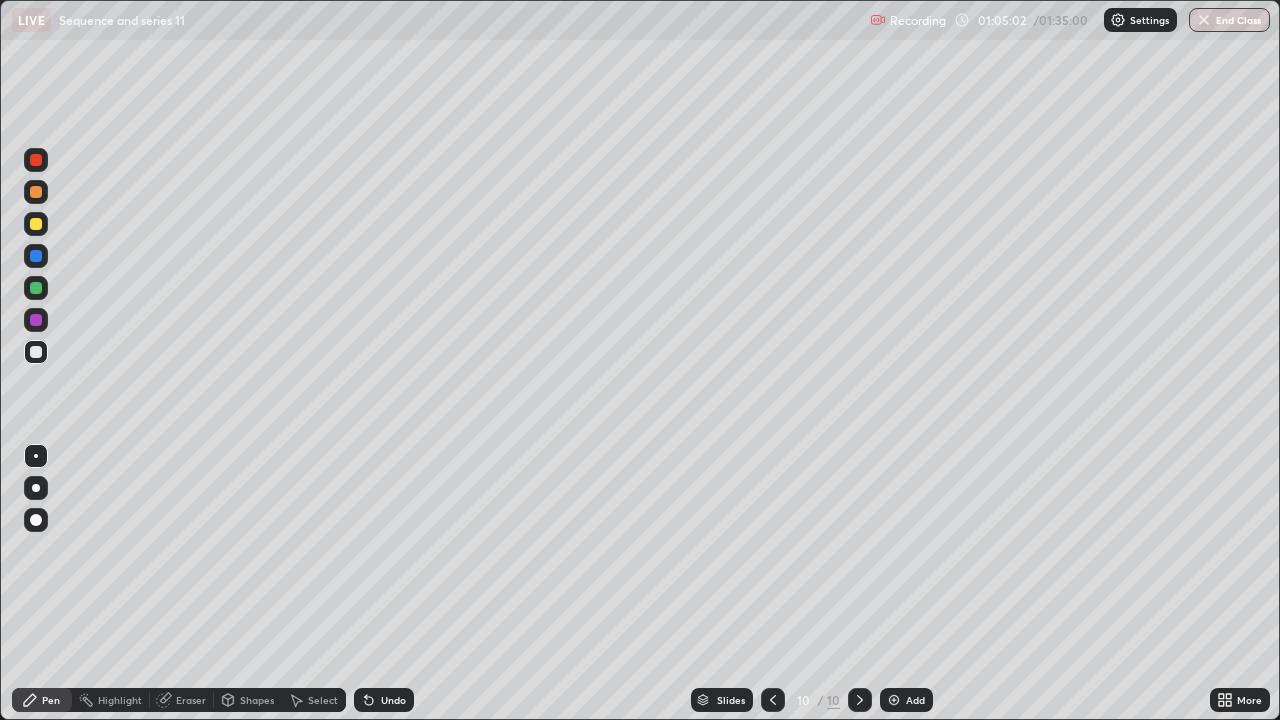 click at bounding box center [894, 700] 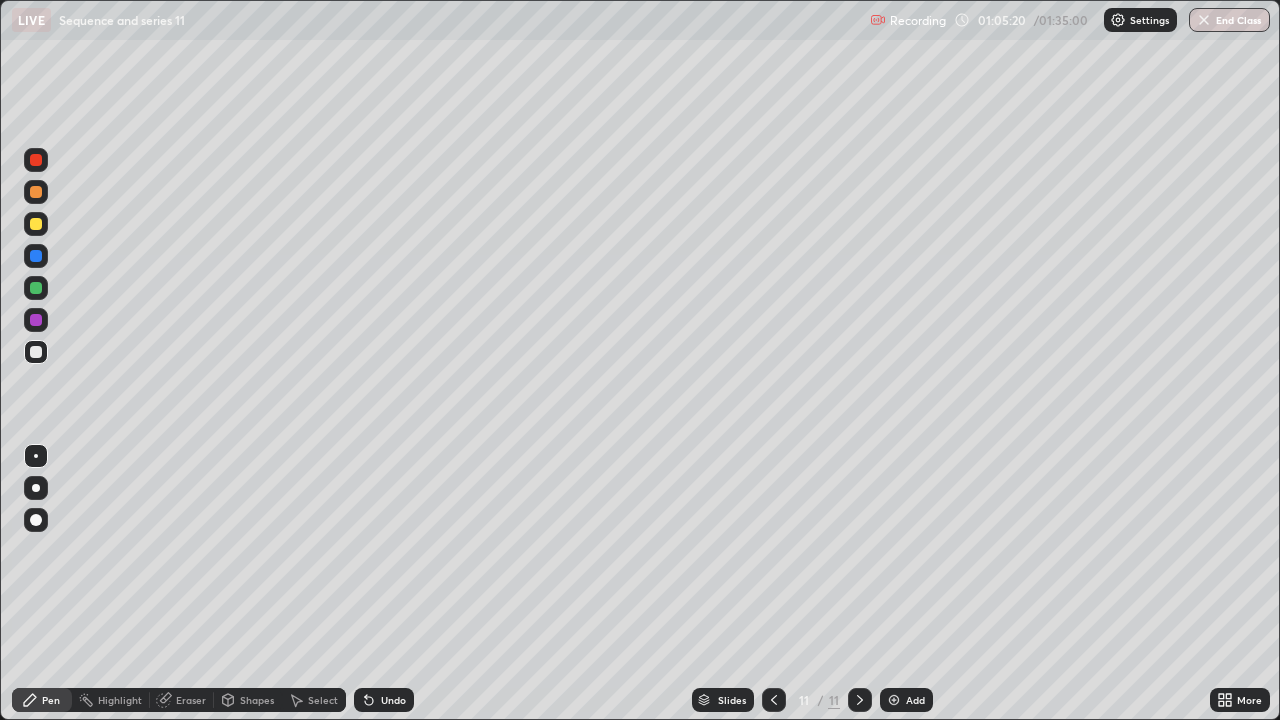 click on "Undo" at bounding box center (380, 700) 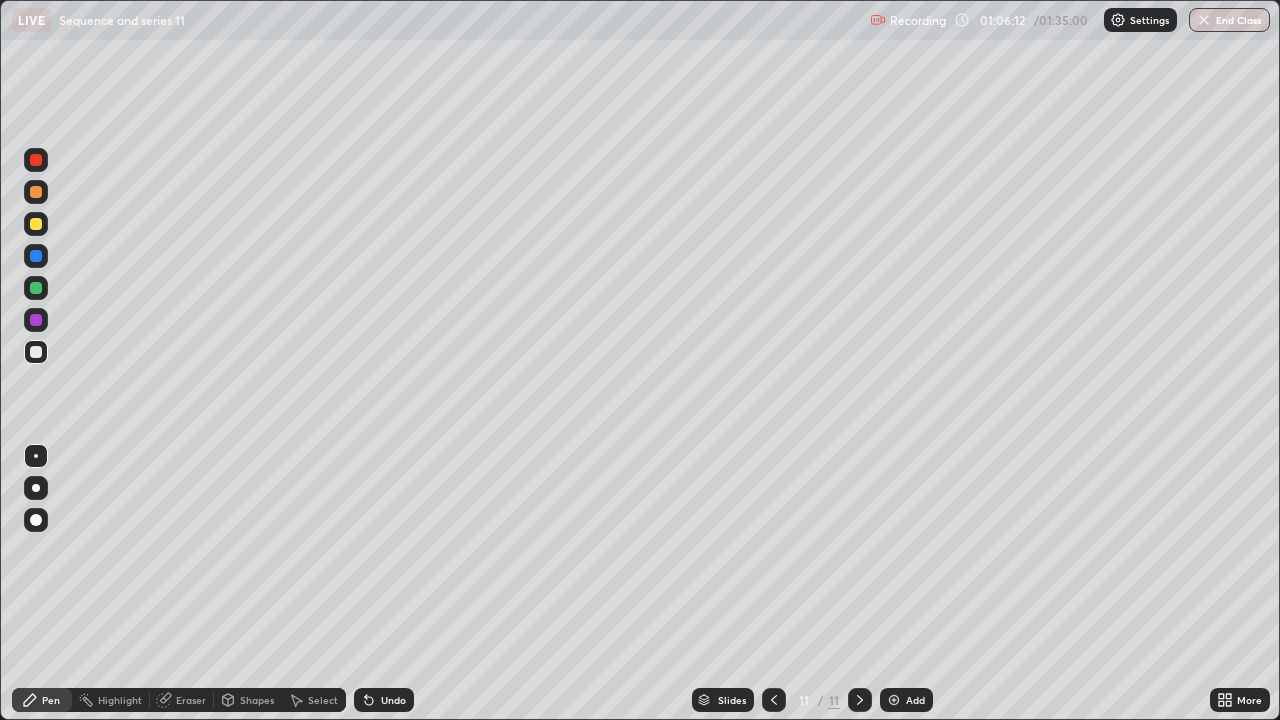 click 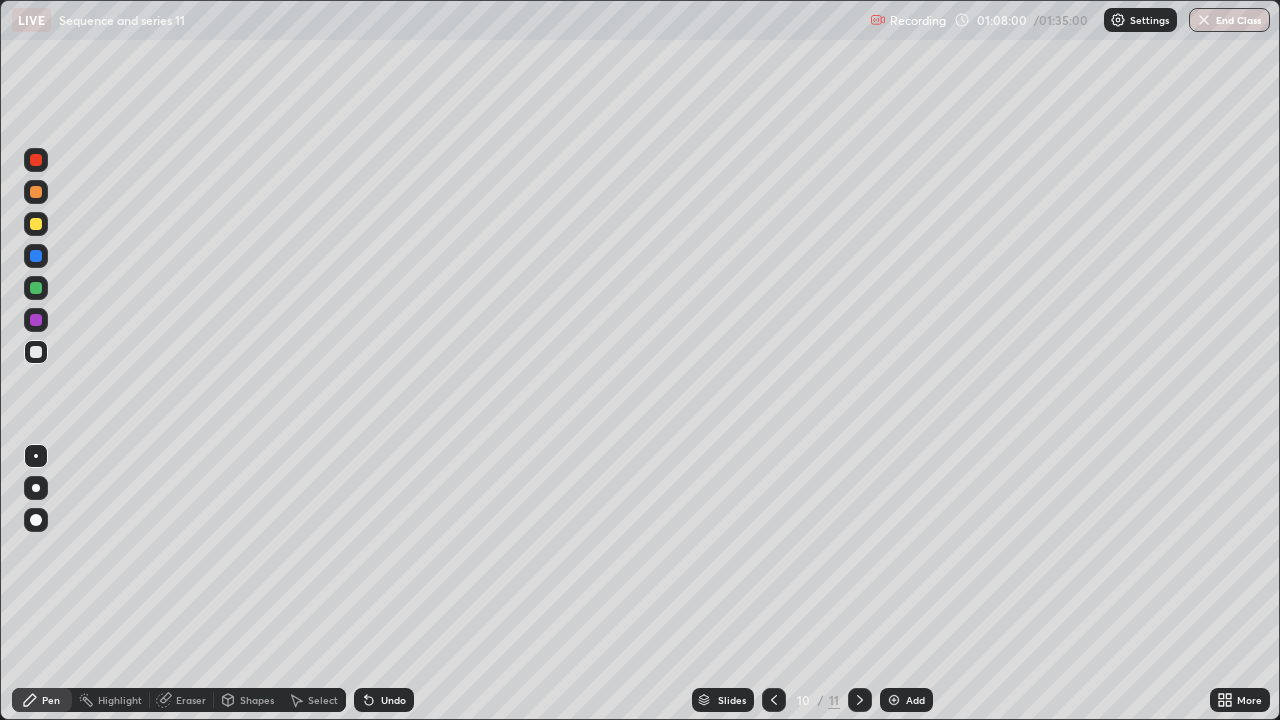 click 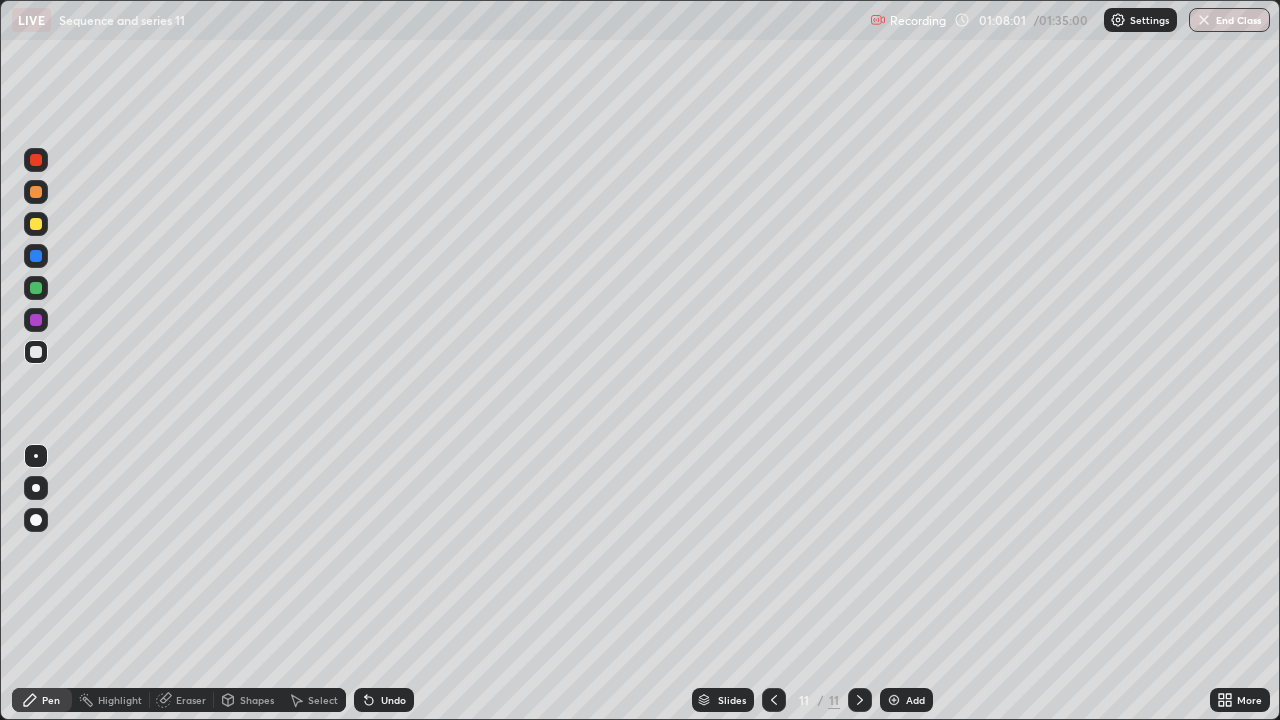 click on "Add" at bounding box center [906, 700] 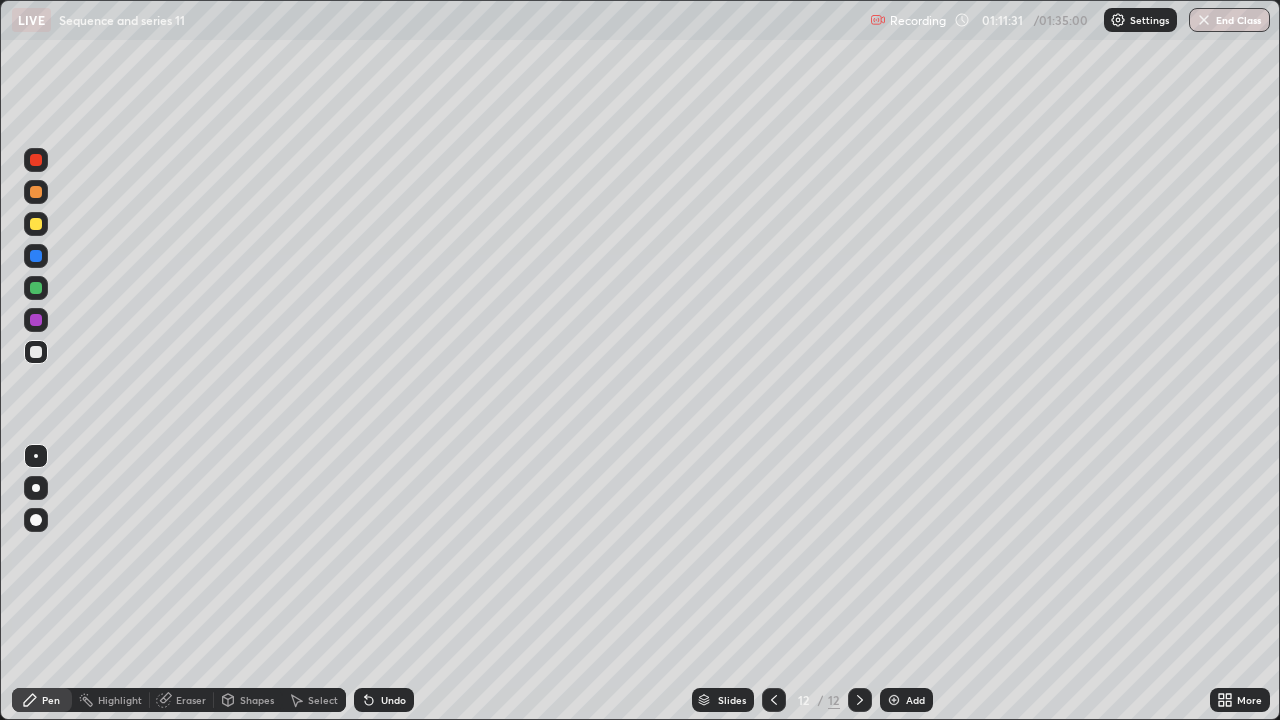 click at bounding box center [894, 700] 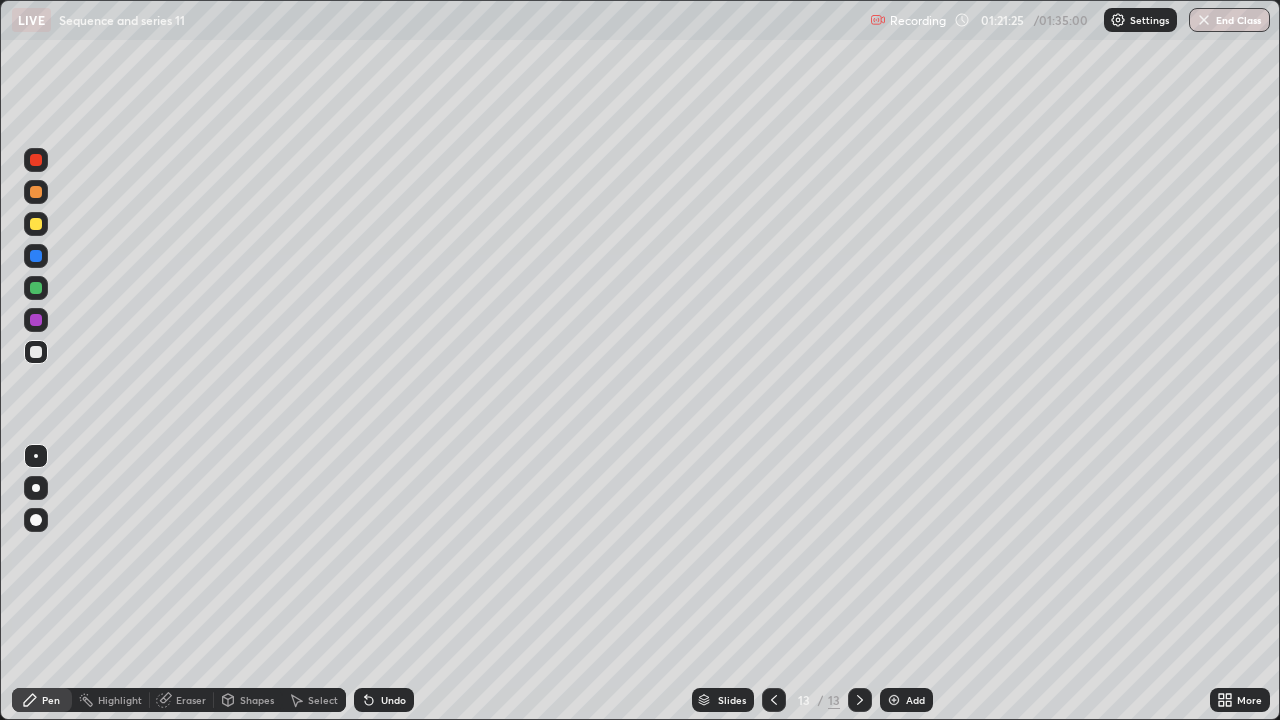 click at bounding box center (894, 700) 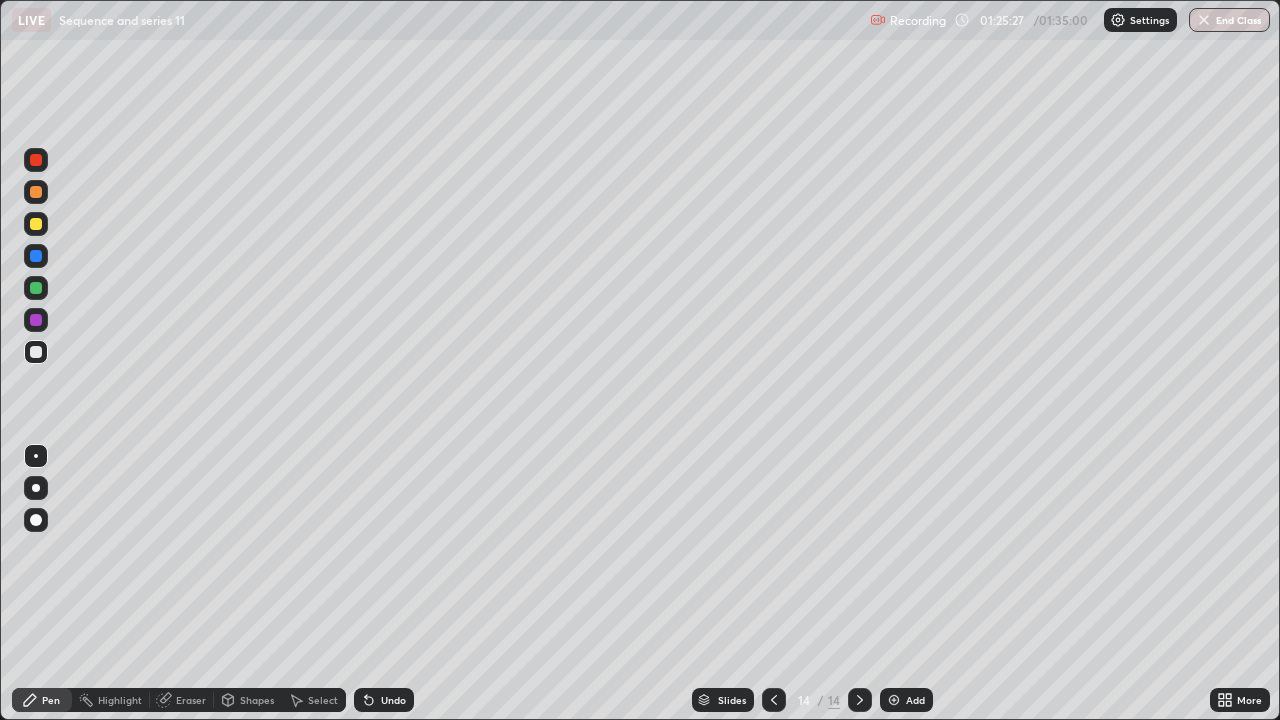 click 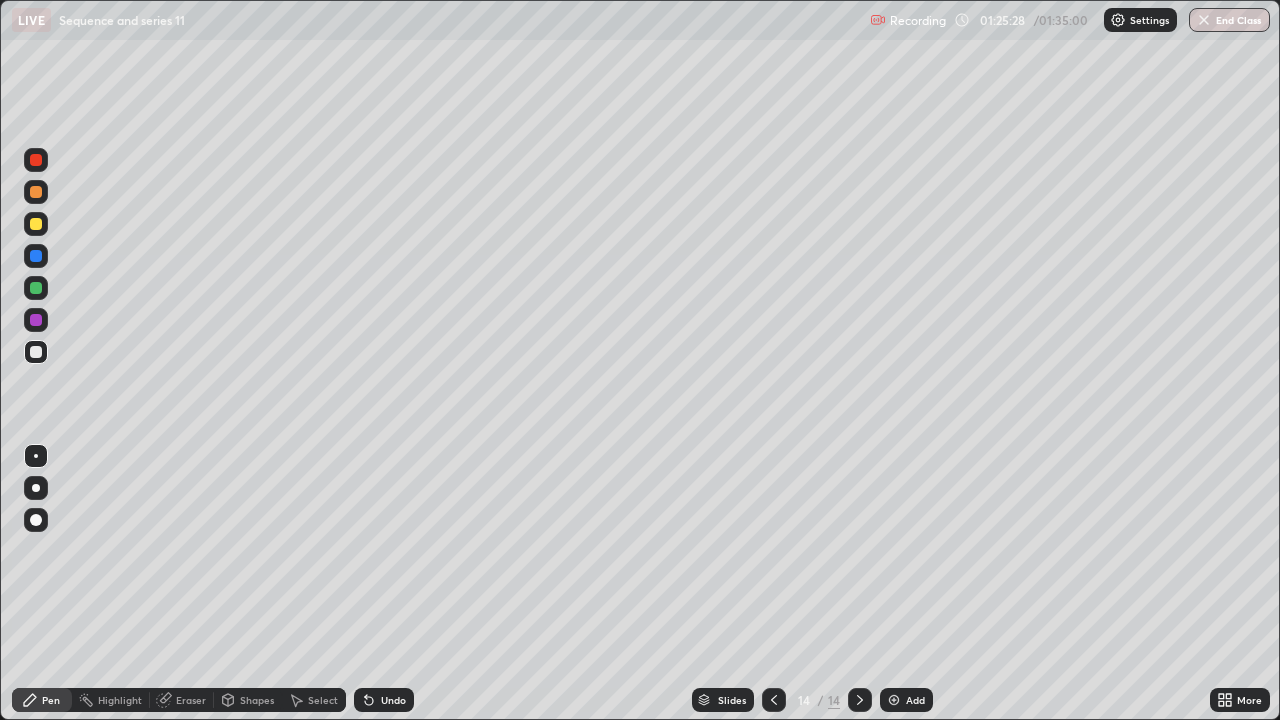 click 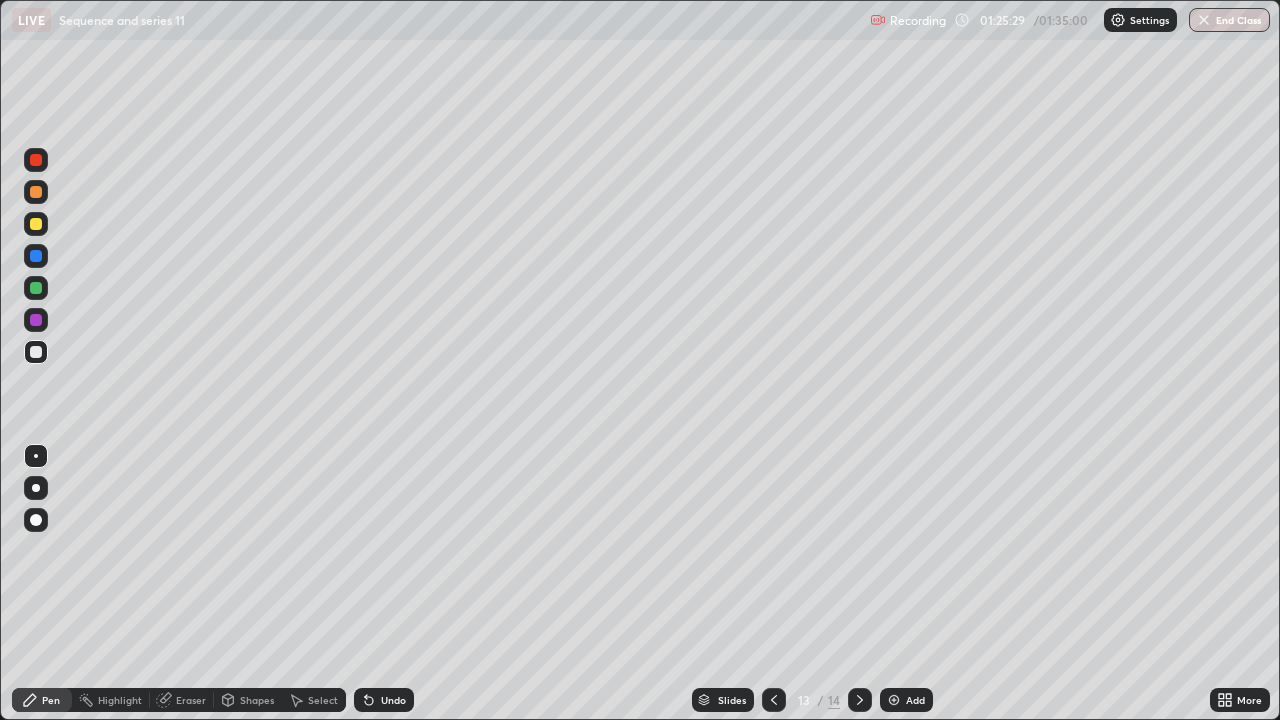 click 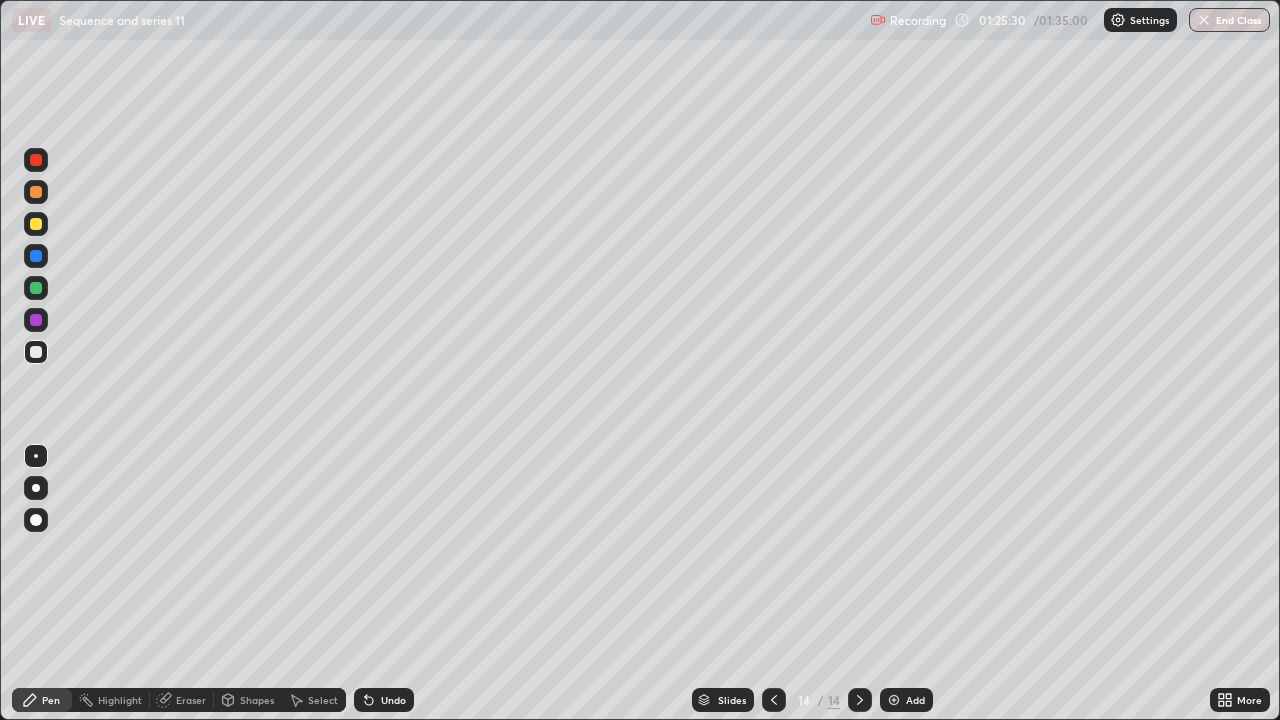 click at bounding box center (894, 700) 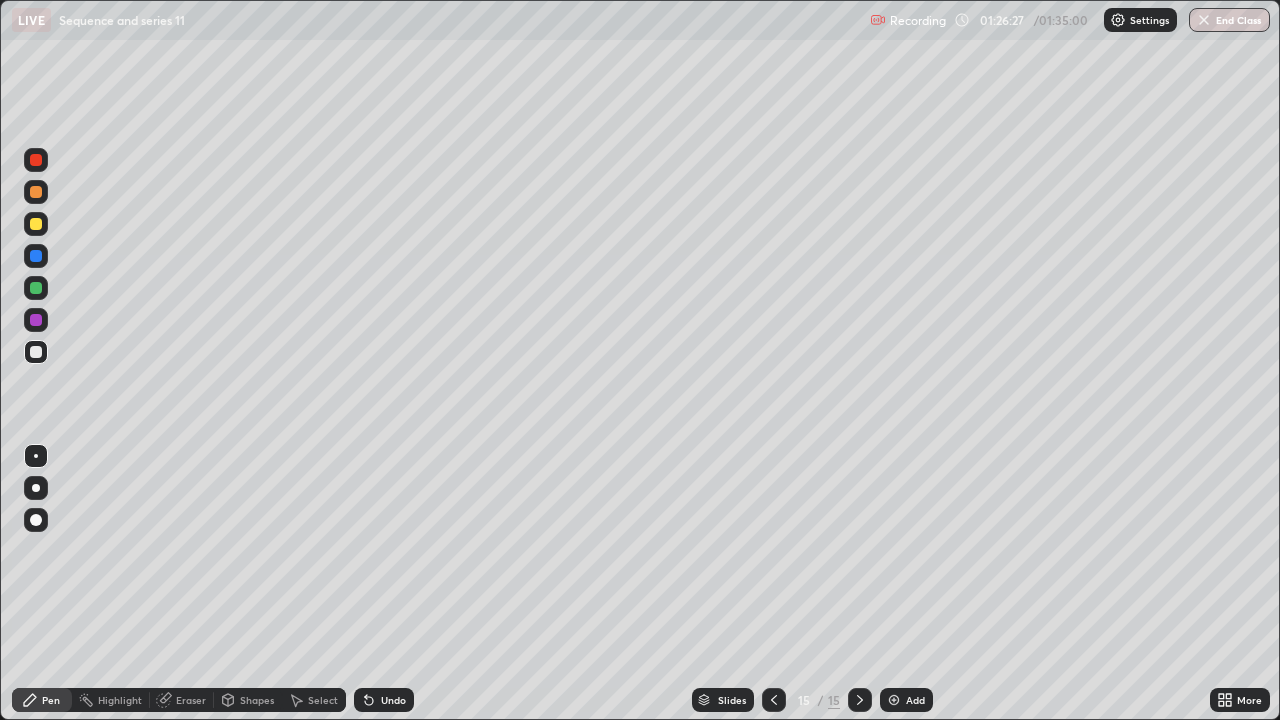 click at bounding box center (36, 288) 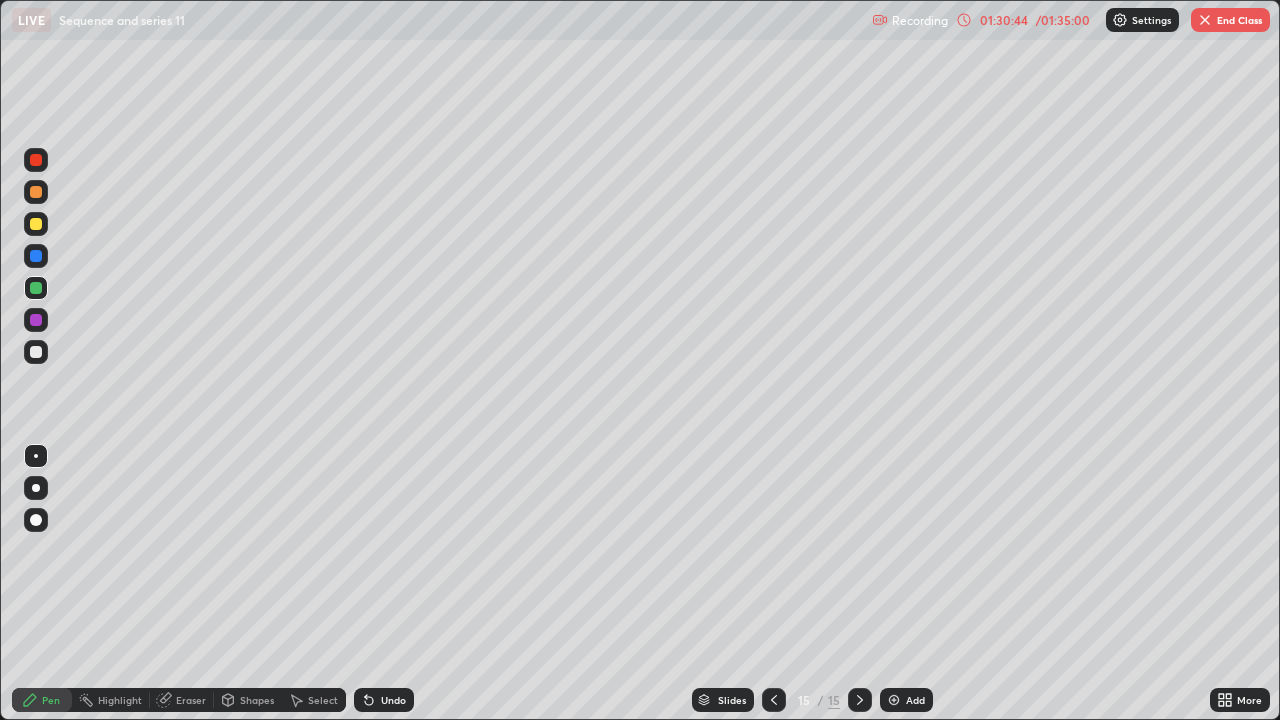 click on "End Class" at bounding box center (1230, 20) 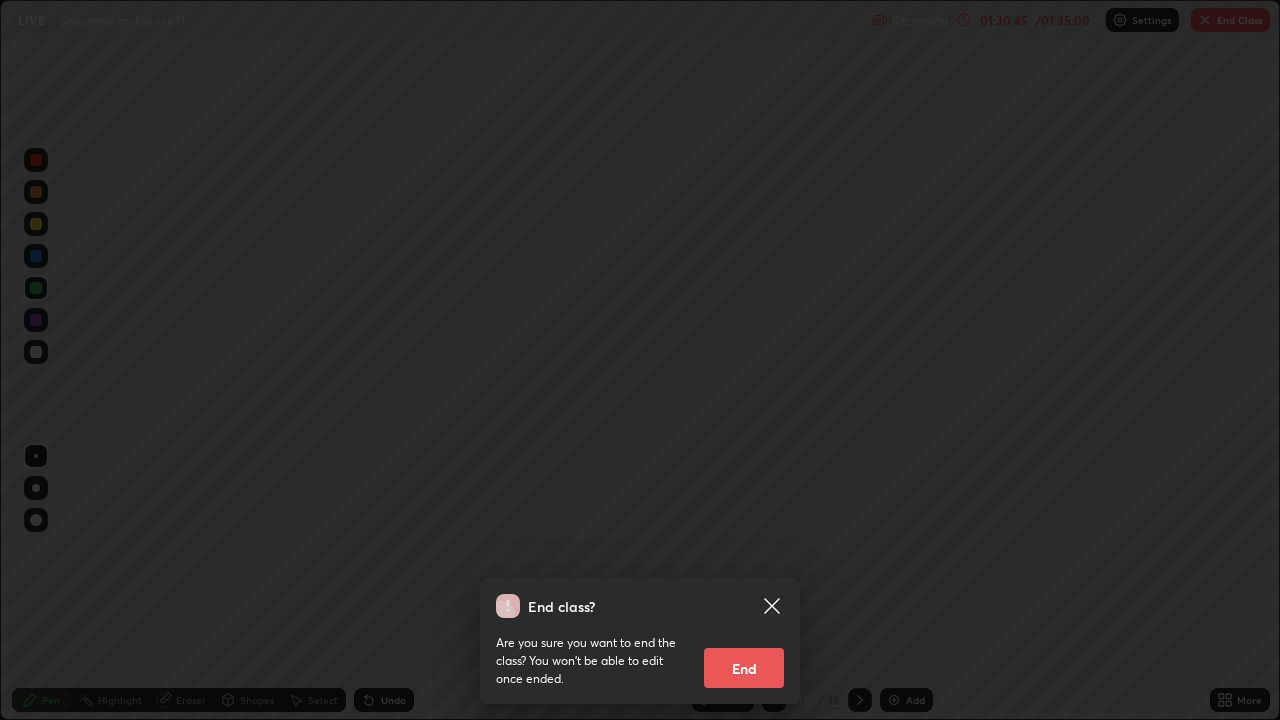 click on "End" at bounding box center (744, 668) 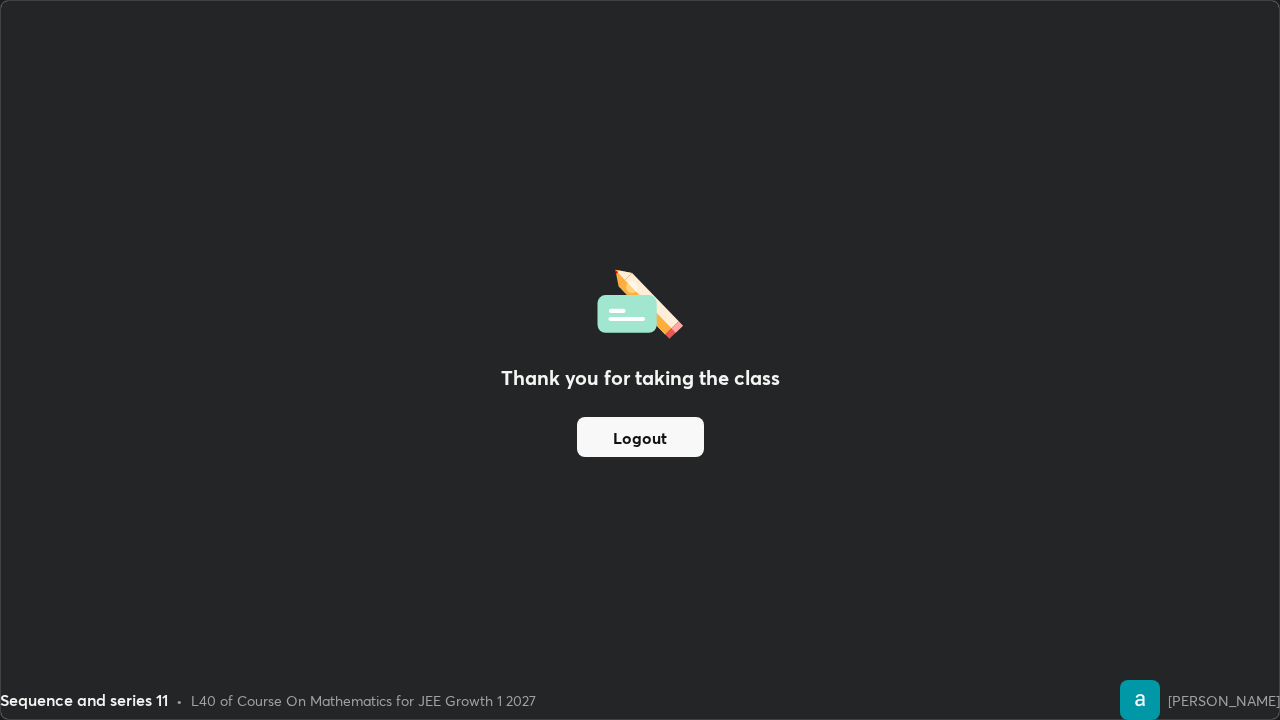 click on "Logout" at bounding box center (640, 437) 